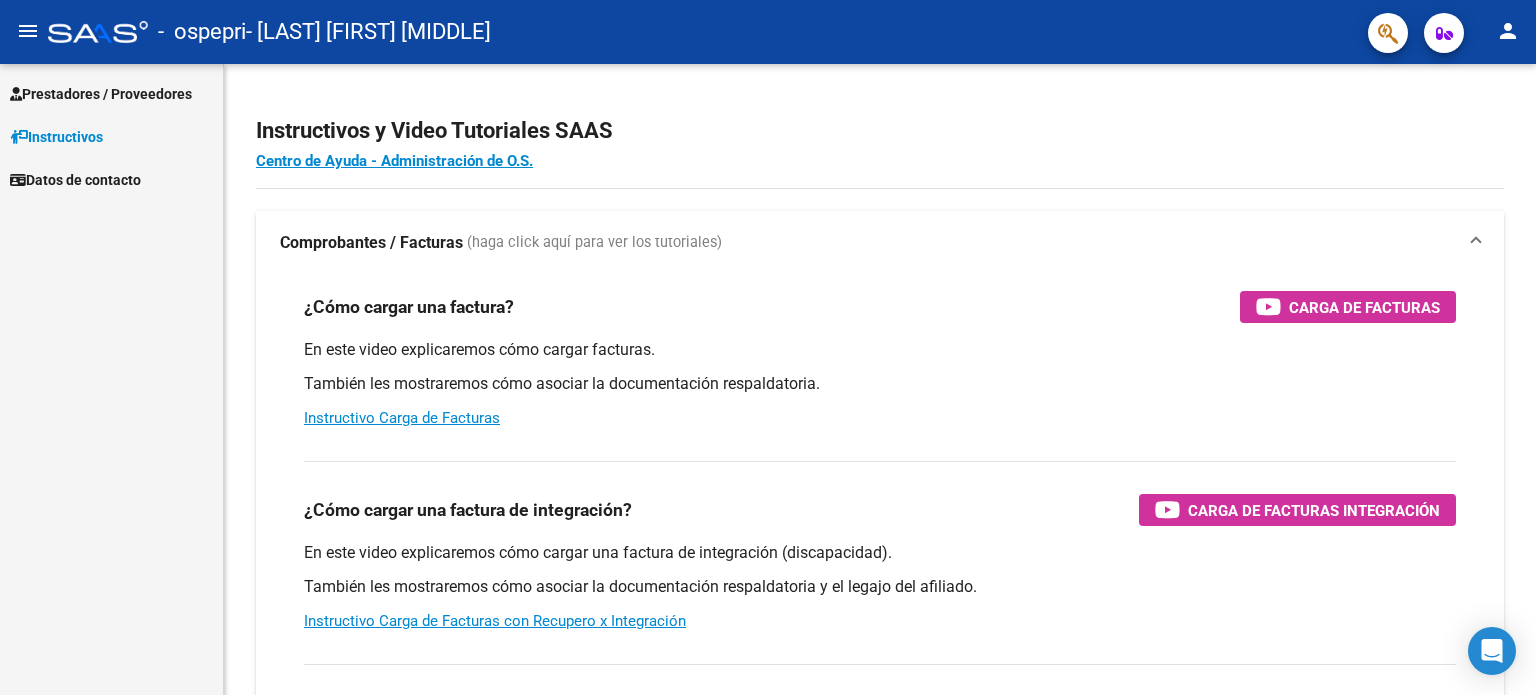 scroll, scrollTop: 0, scrollLeft: 0, axis: both 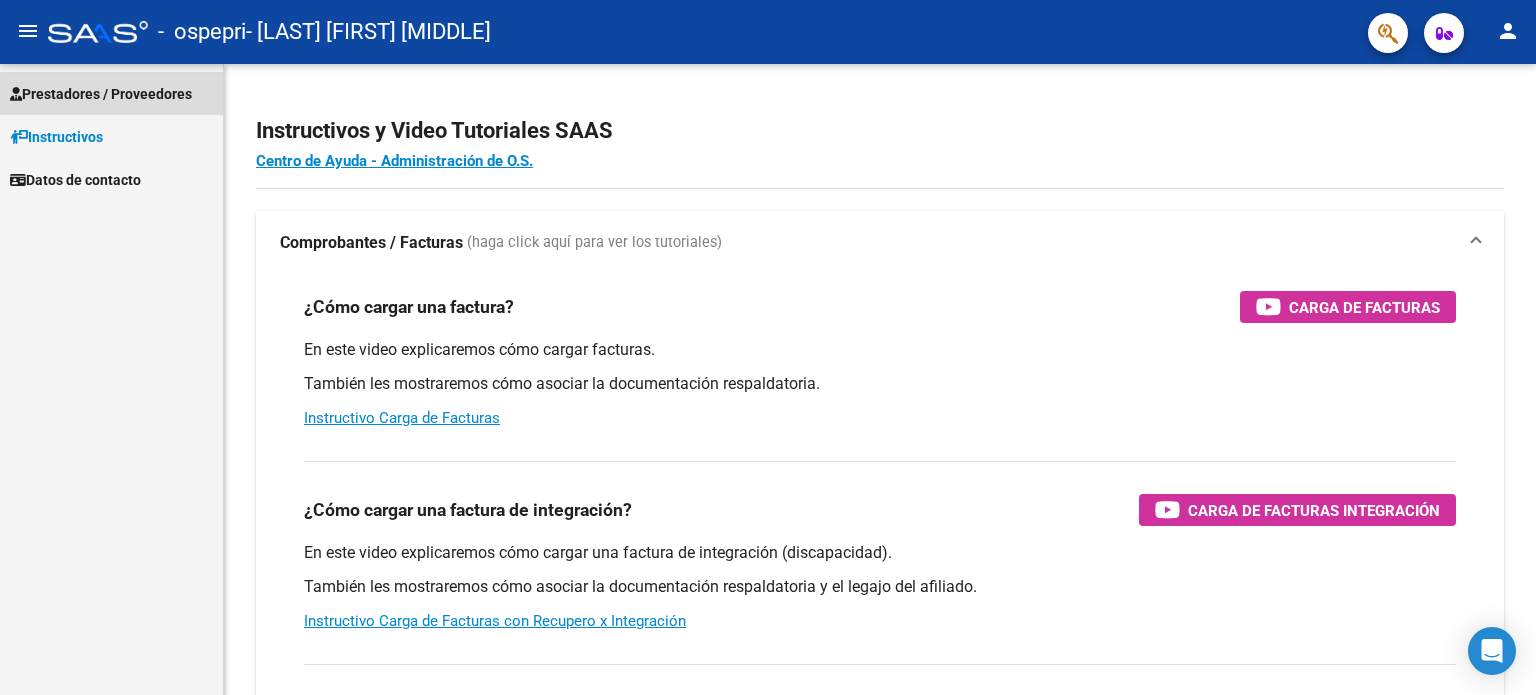 click on "Prestadores / Proveedores" at bounding box center [101, 94] 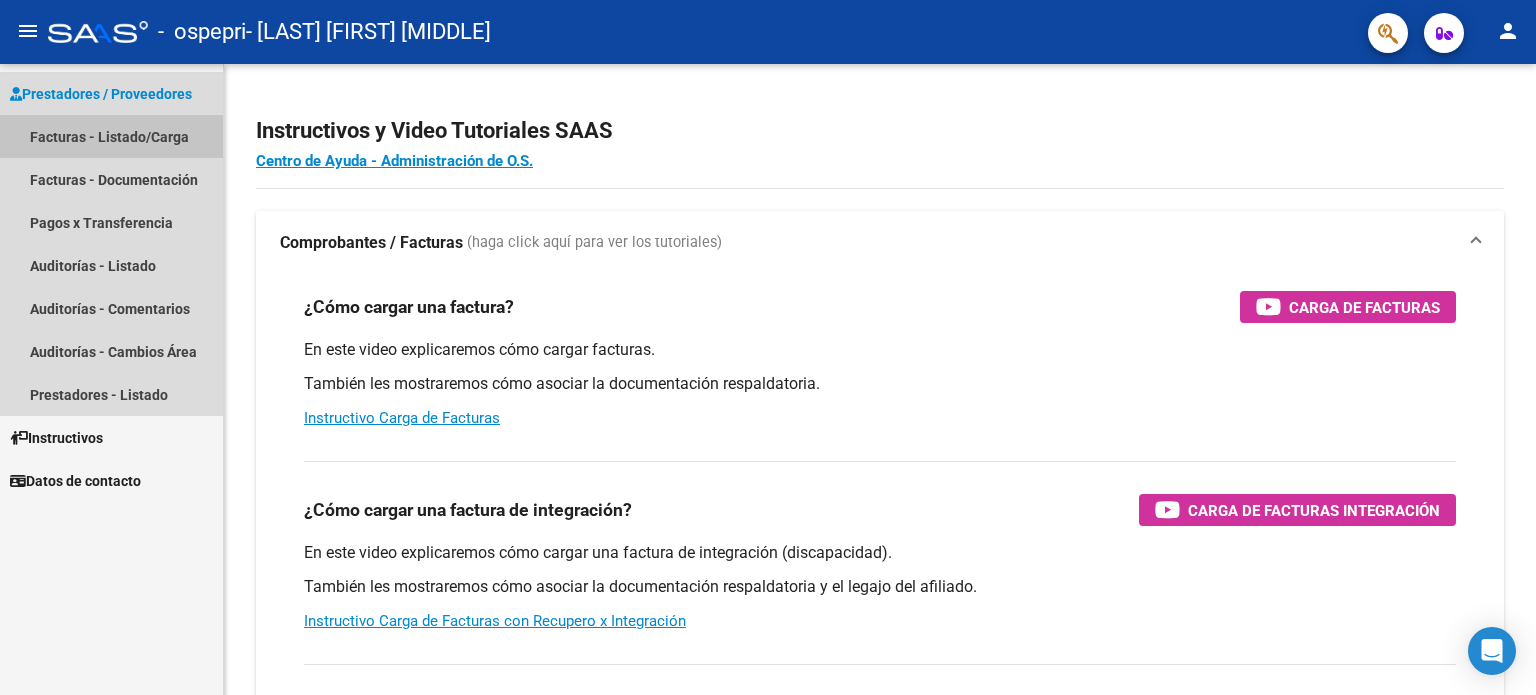 click on "Facturas - Listado/Carga" at bounding box center [111, 136] 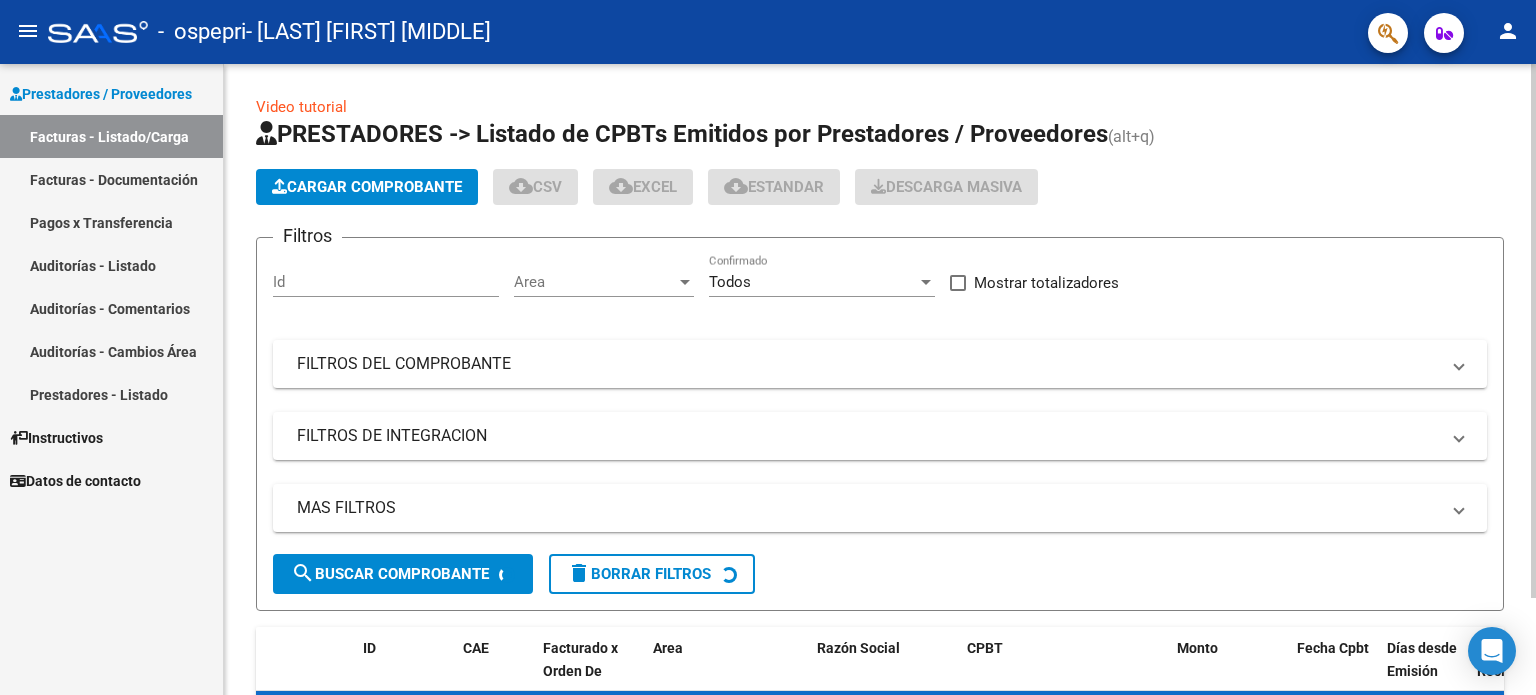 click on "Cargar Comprobante" 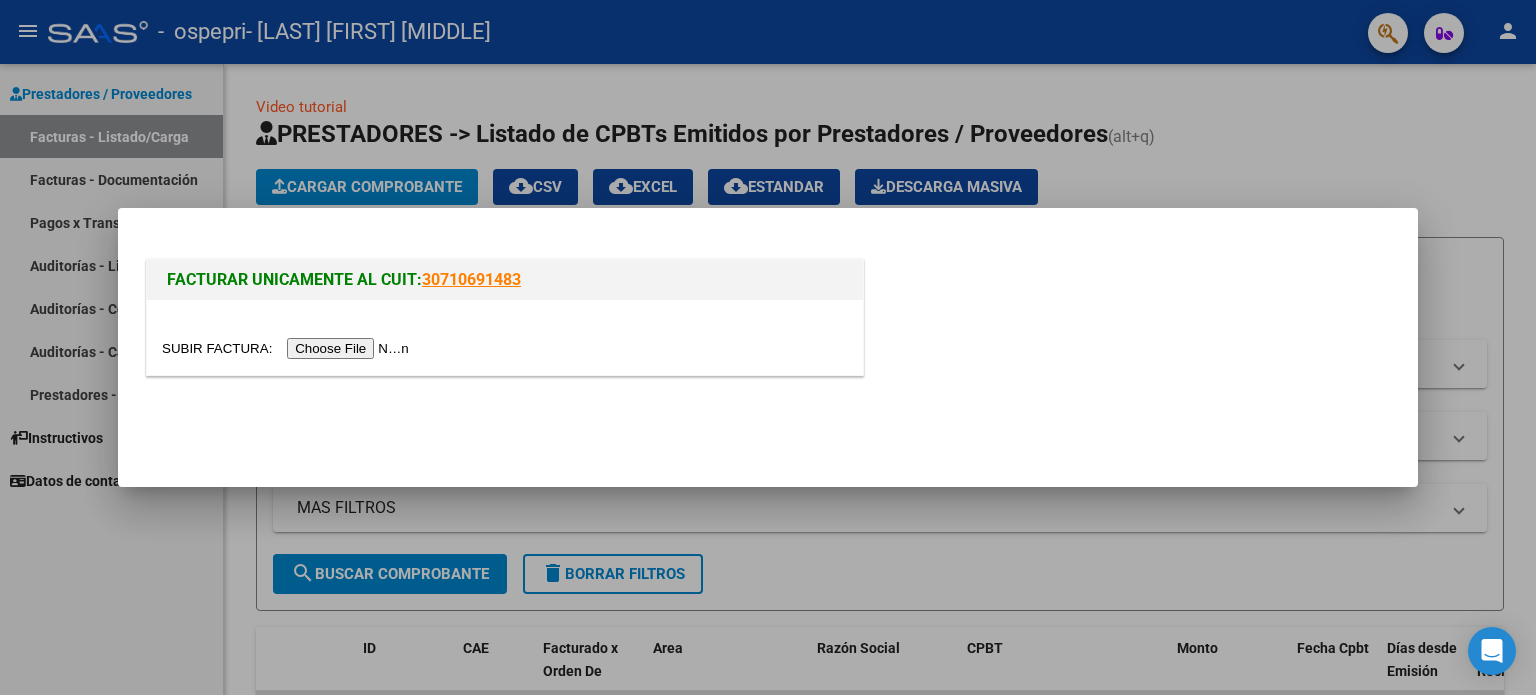 click at bounding box center (288, 348) 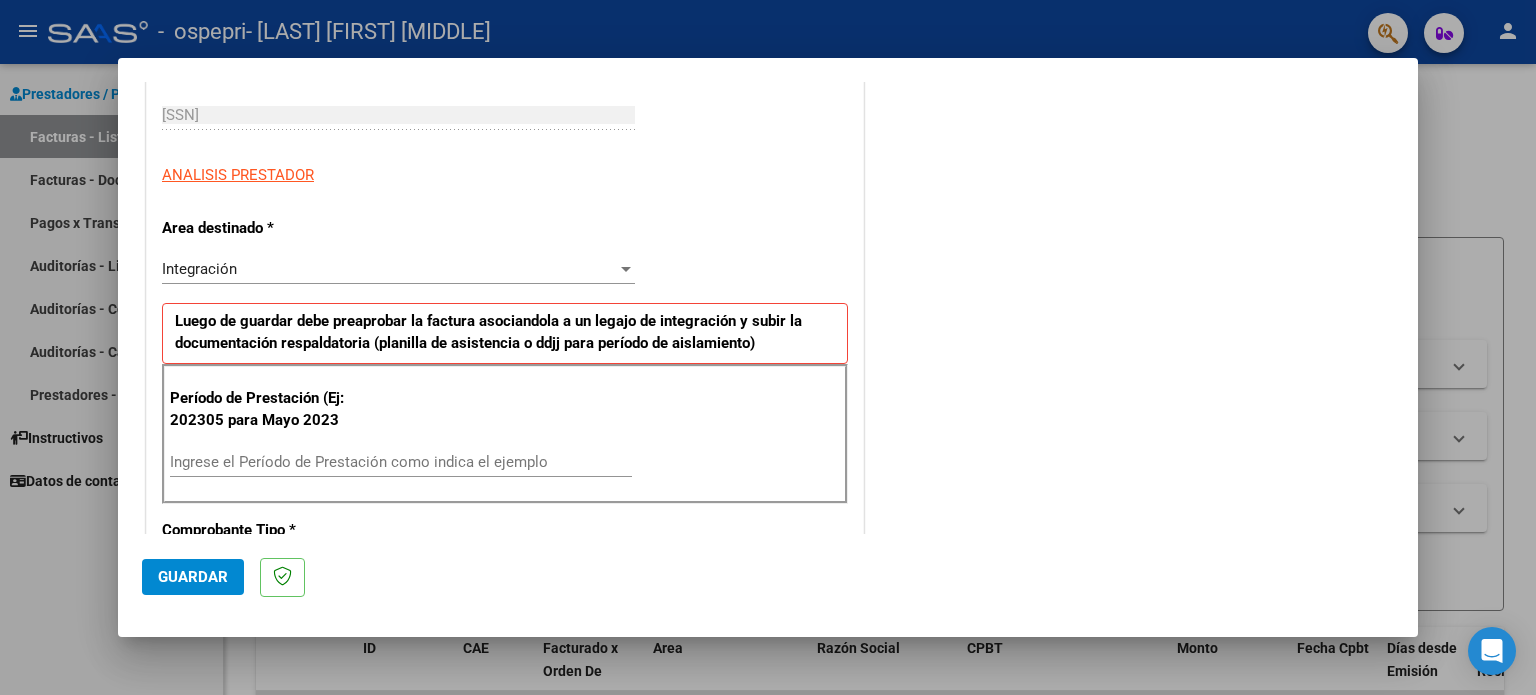 scroll, scrollTop: 400, scrollLeft: 0, axis: vertical 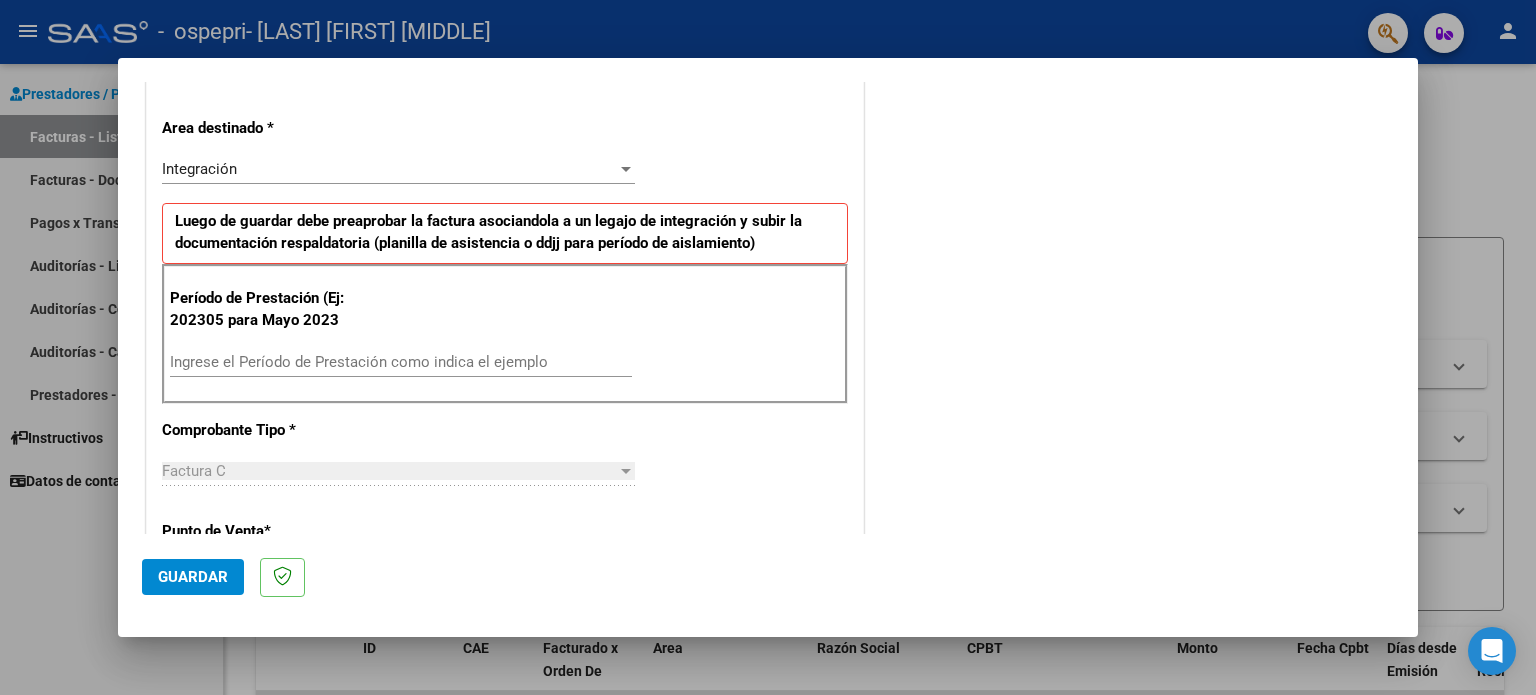 click on "Ingrese el Período de Prestación como indica el ejemplo" at bounding box center [401, 362] 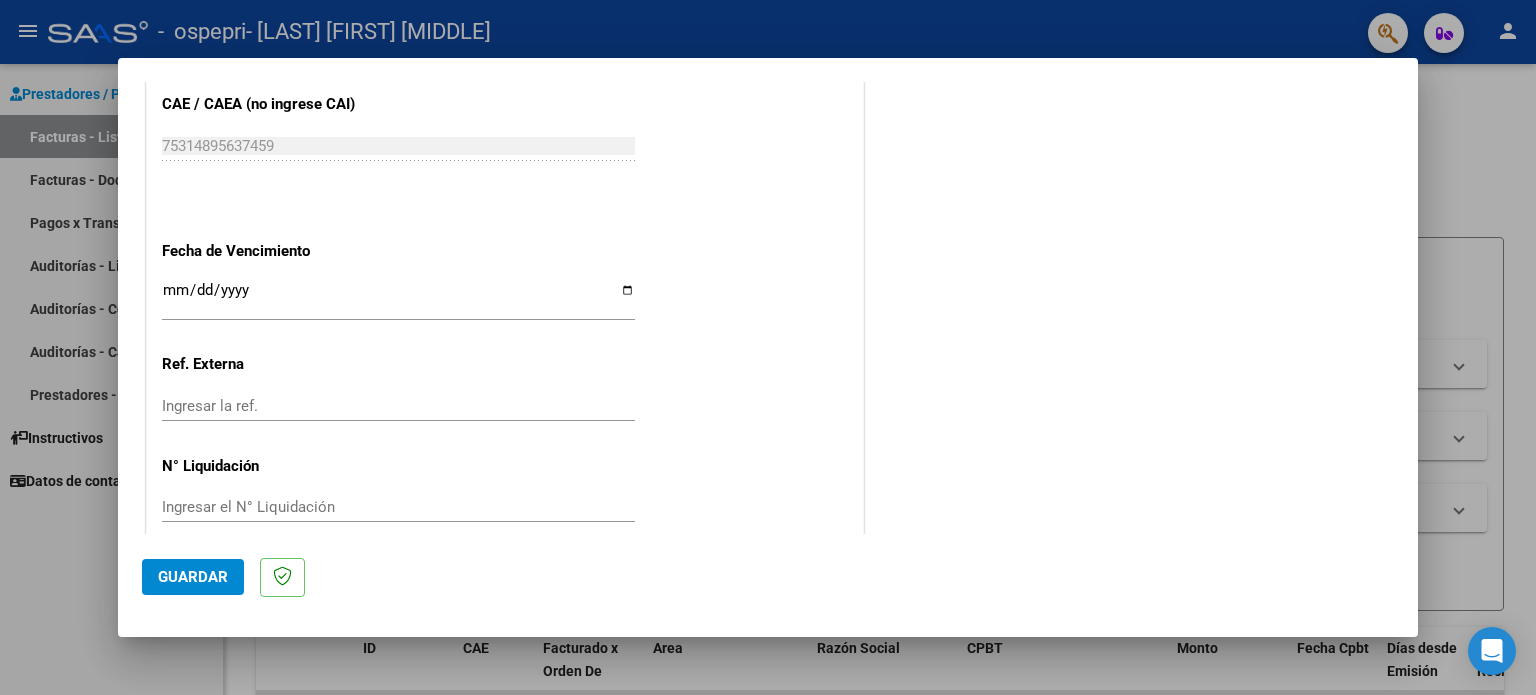 scroll, scrollTop: 1268, scrollLeft: 0, axis: vertical 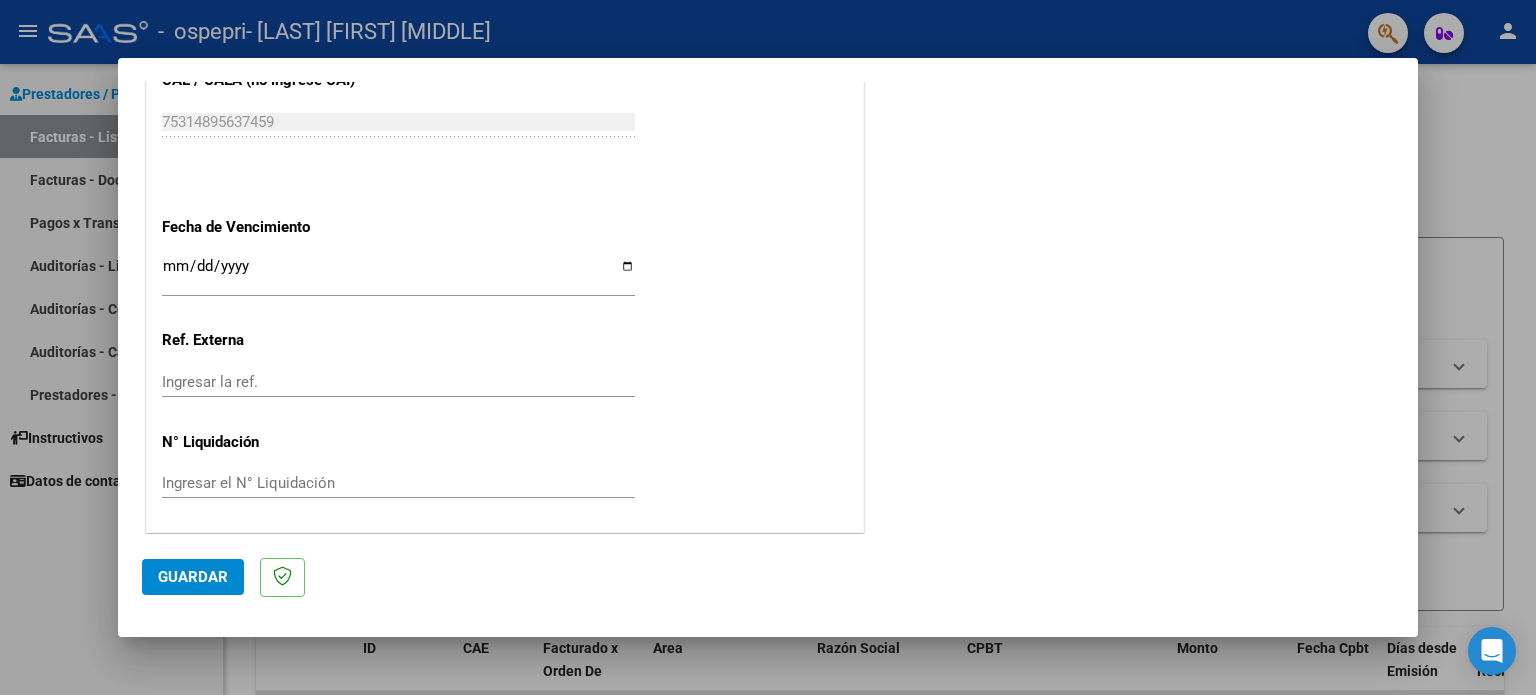 type on "202507" 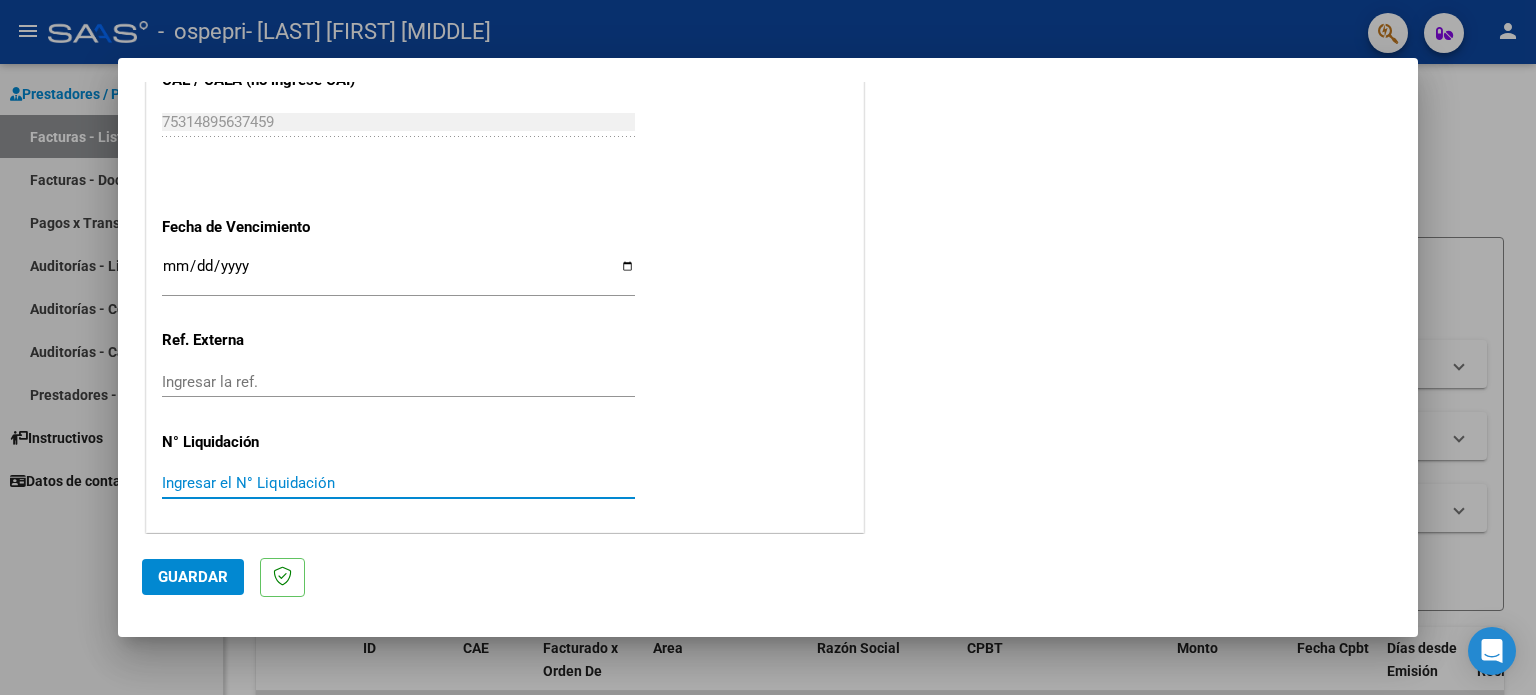 click on "Ingresar el N° Liquidación" at bounding box center [398, 483] 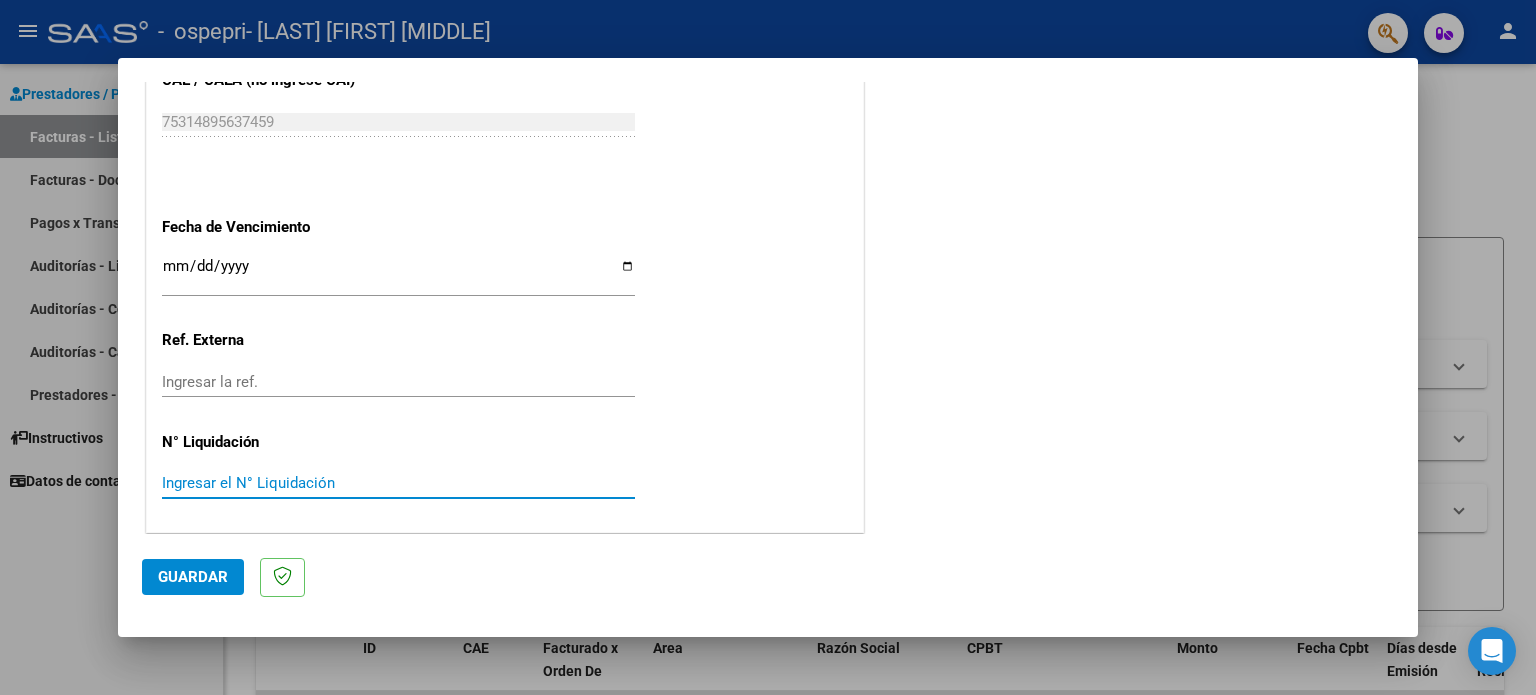 paste on "266605" 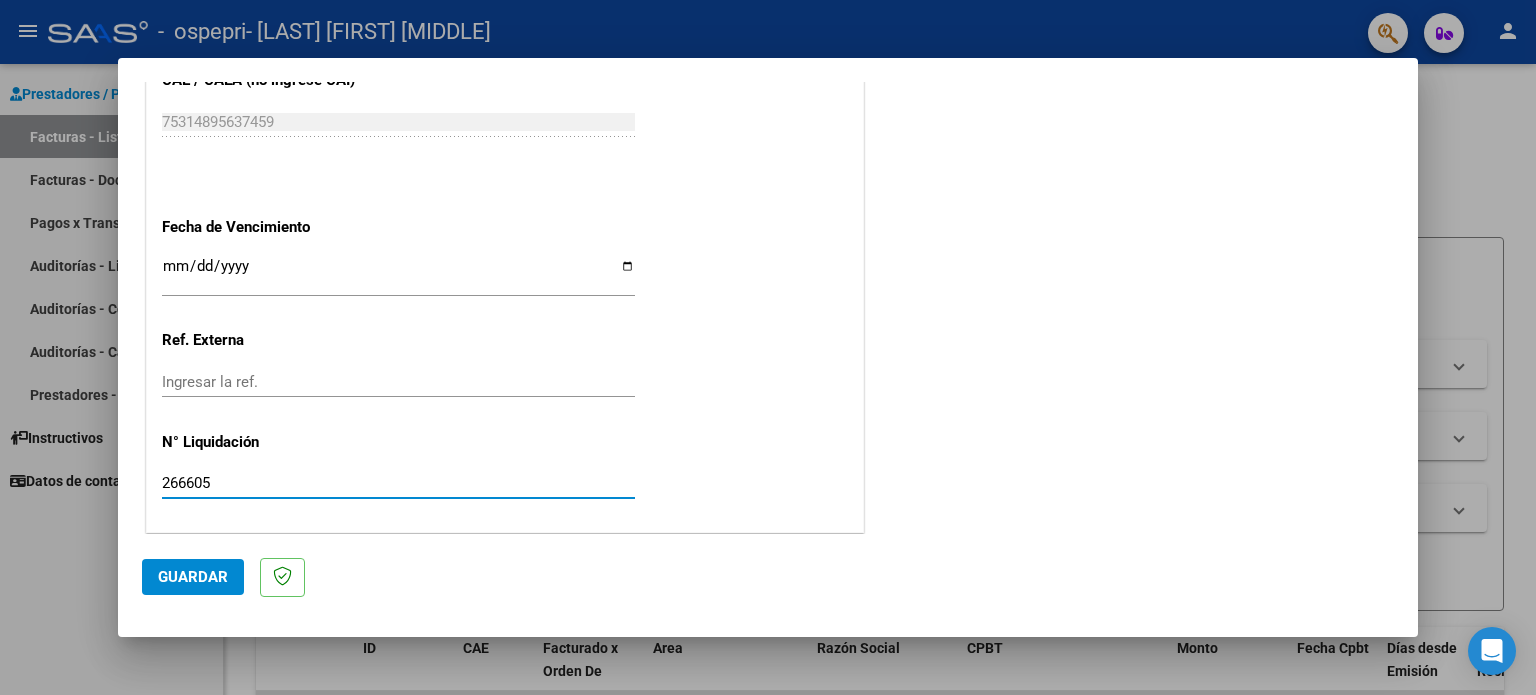 type on "266605" 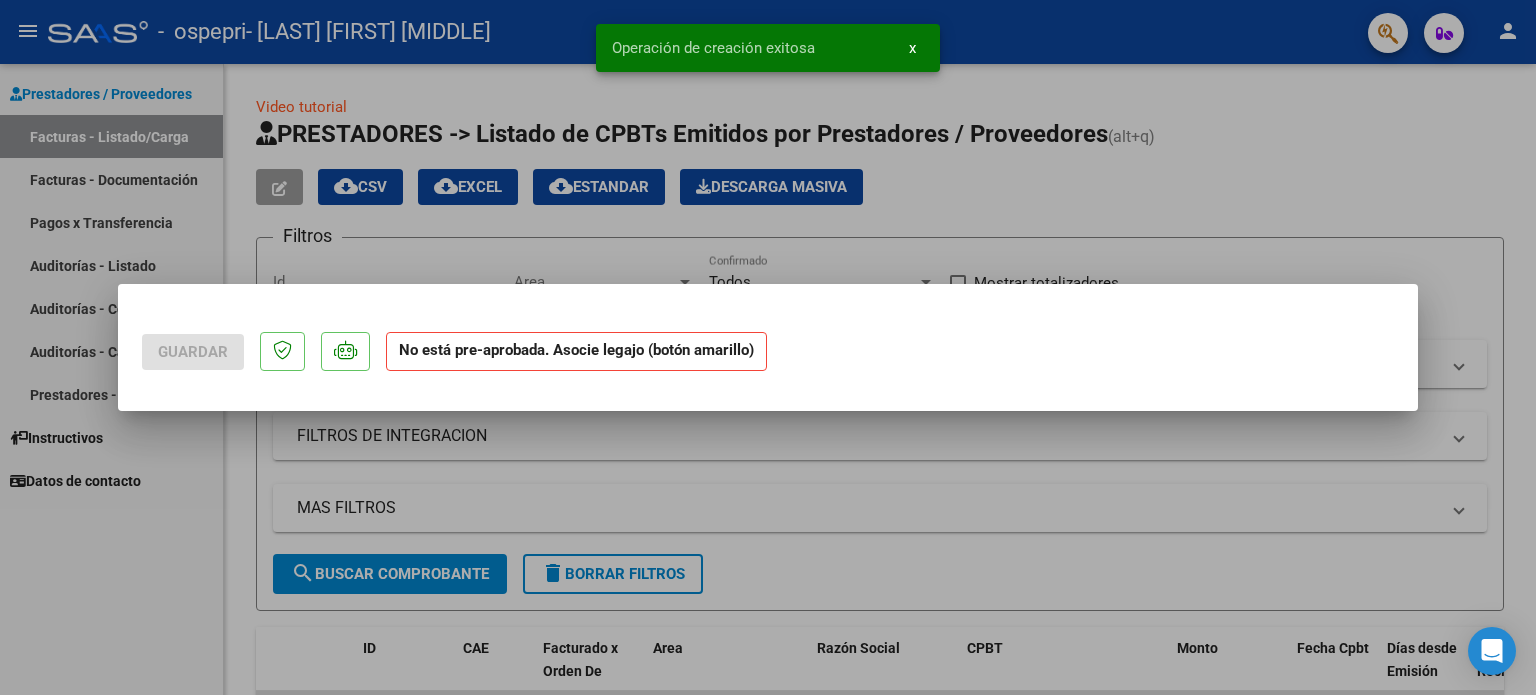 scroll, scrollTop: 0, scrollLeft: 0, axis: both 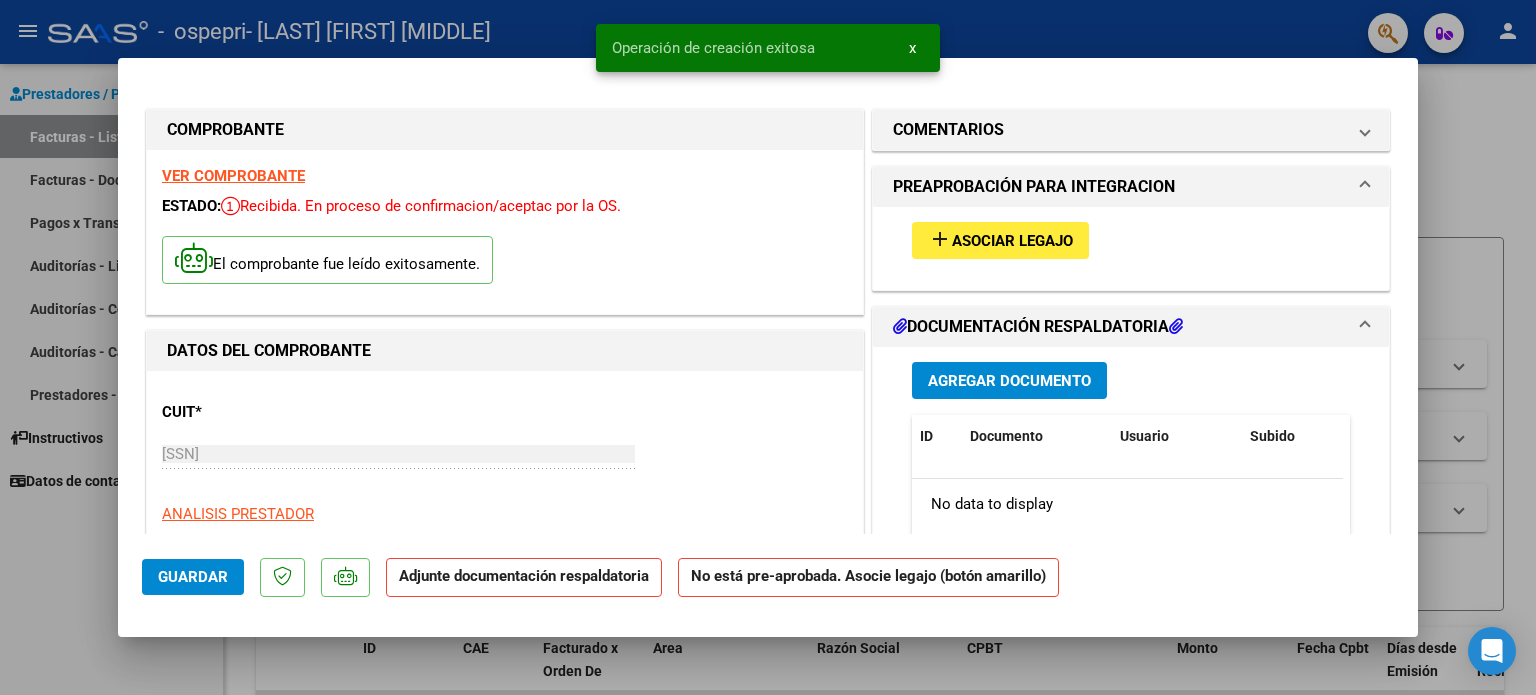 click on "Asociar Legajo" at bounding box center (1012, 241) 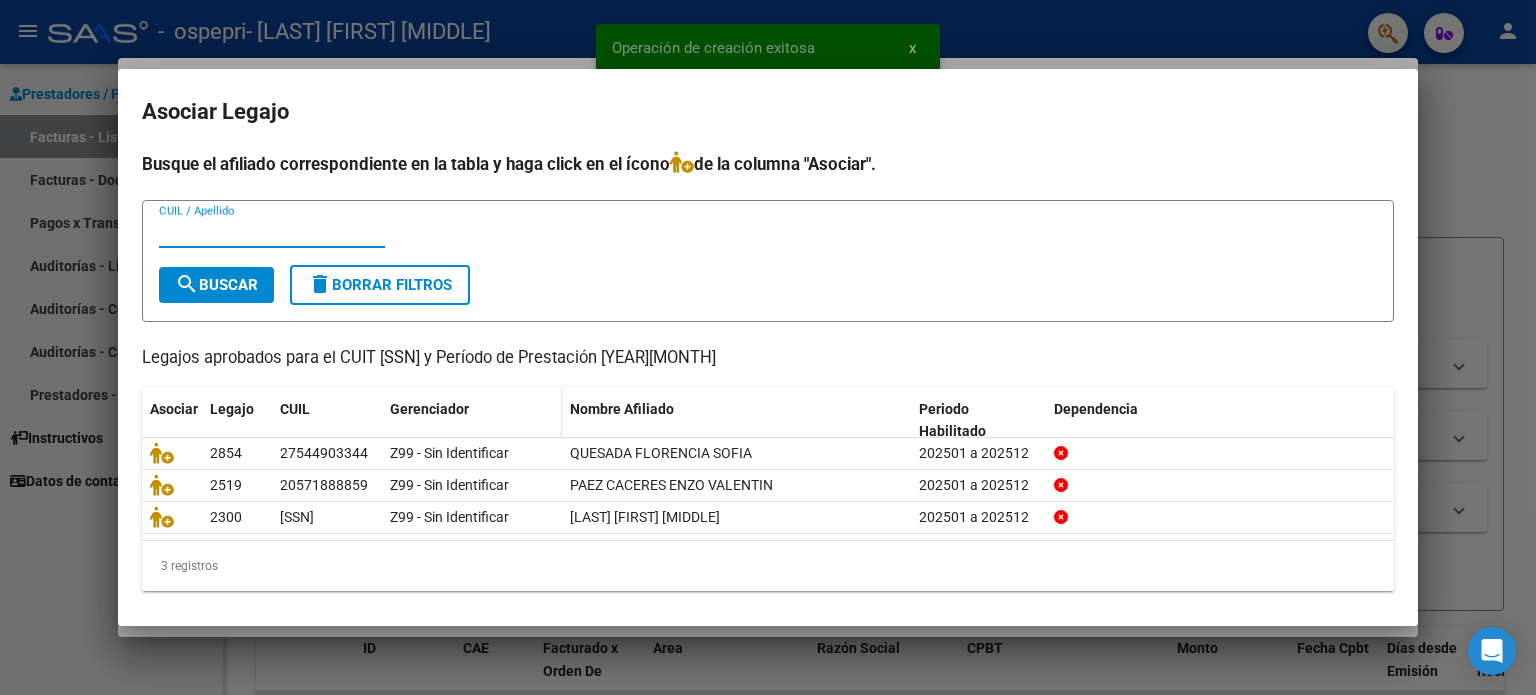 scroll, scrollTop: 3, scrollLeft: 0, axis: vertical 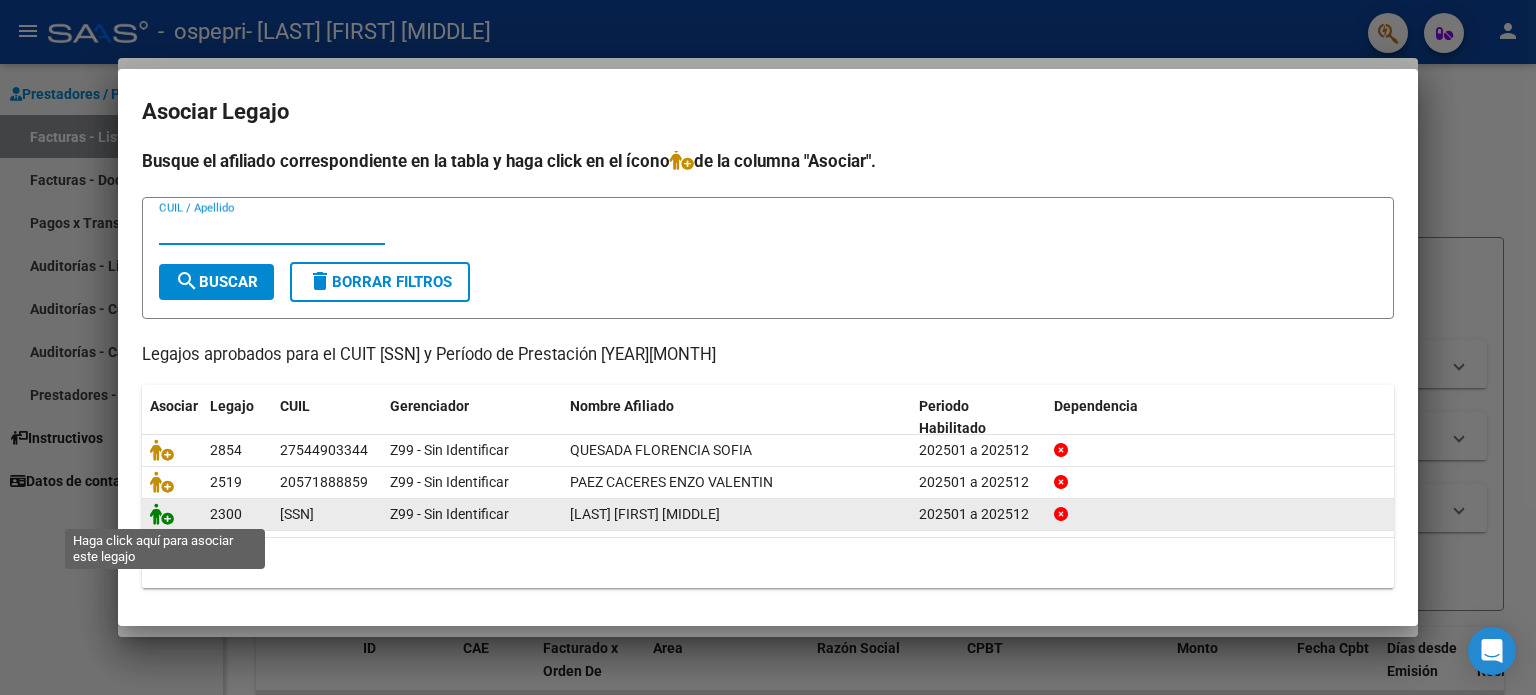 click 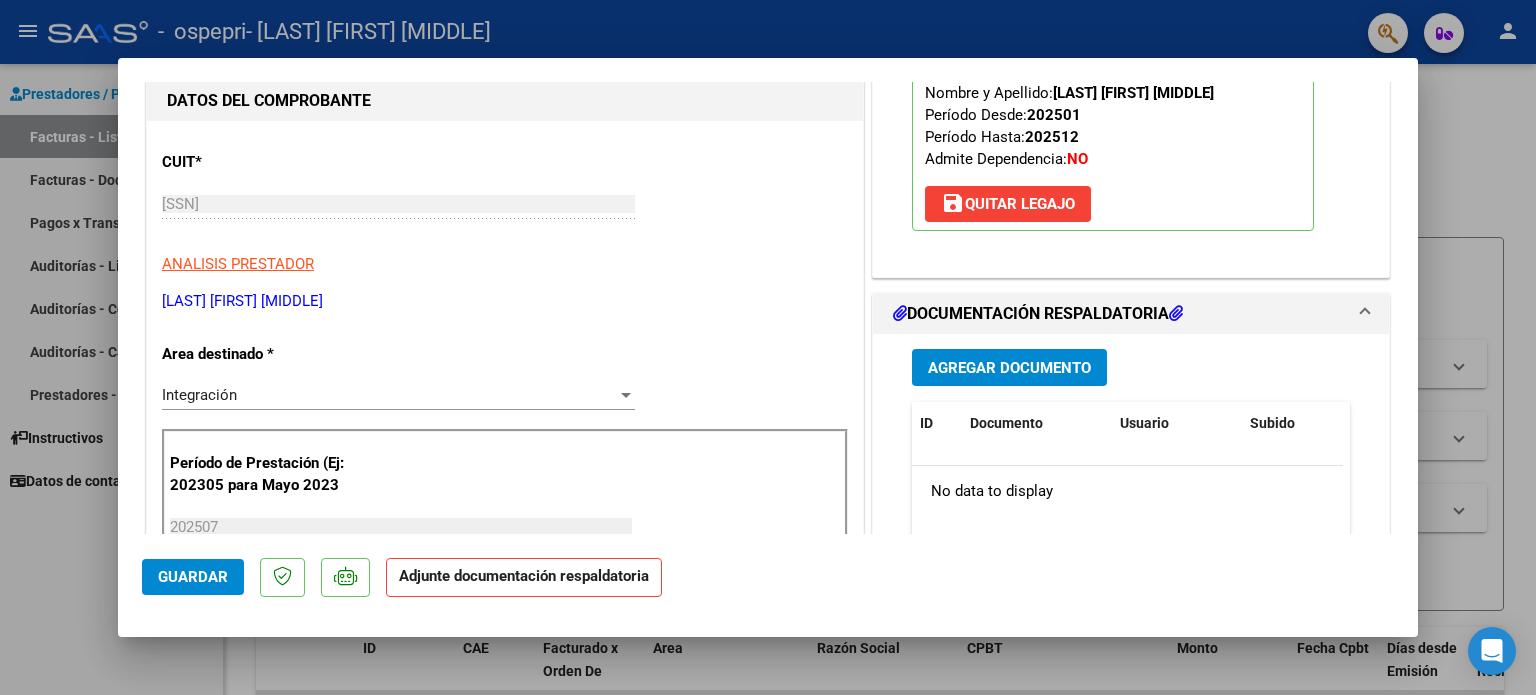 scroll, scrollTop: 300, scrollLeft: 0, axis: vertical 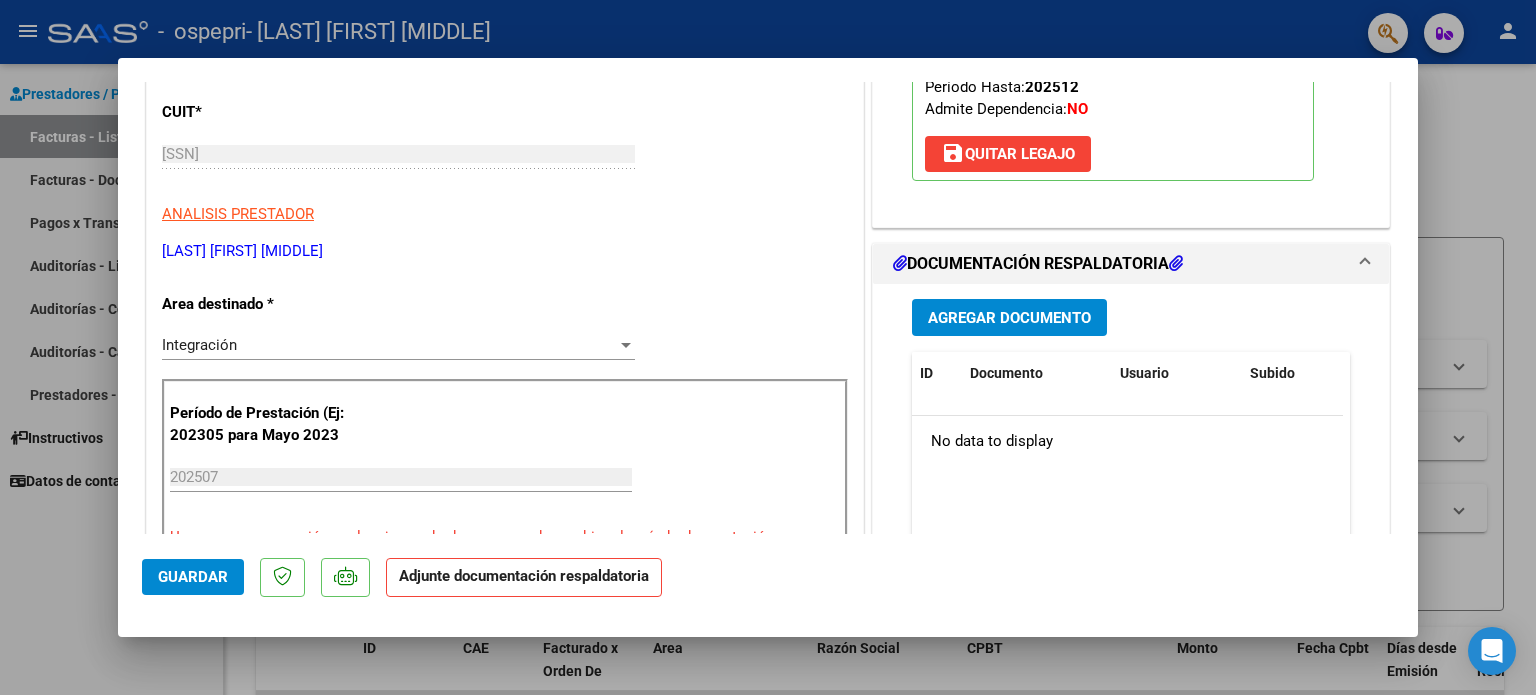 click on "Agregar Documento" at bounding box center [1009, 318] 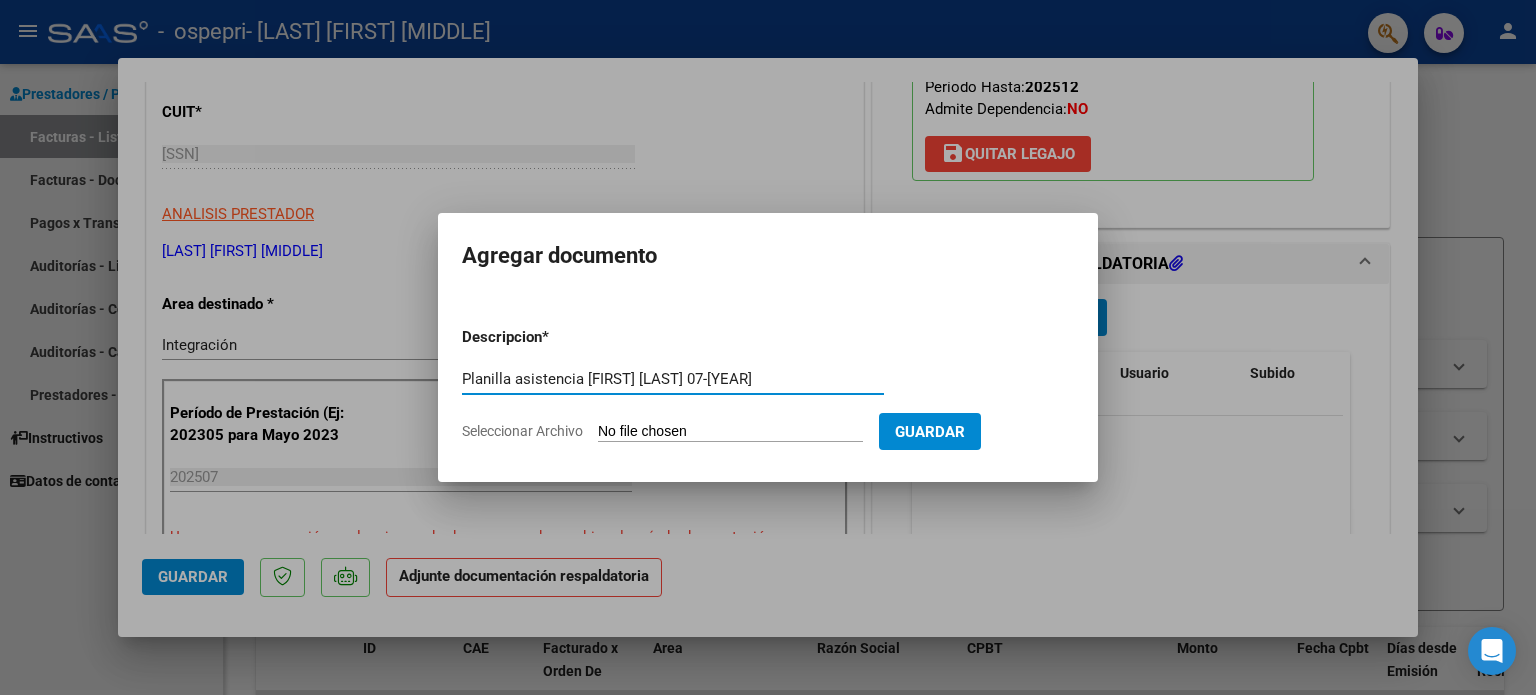 type on "Planilla asistencia [FIRST] [LAST] 07-[YEAR]" 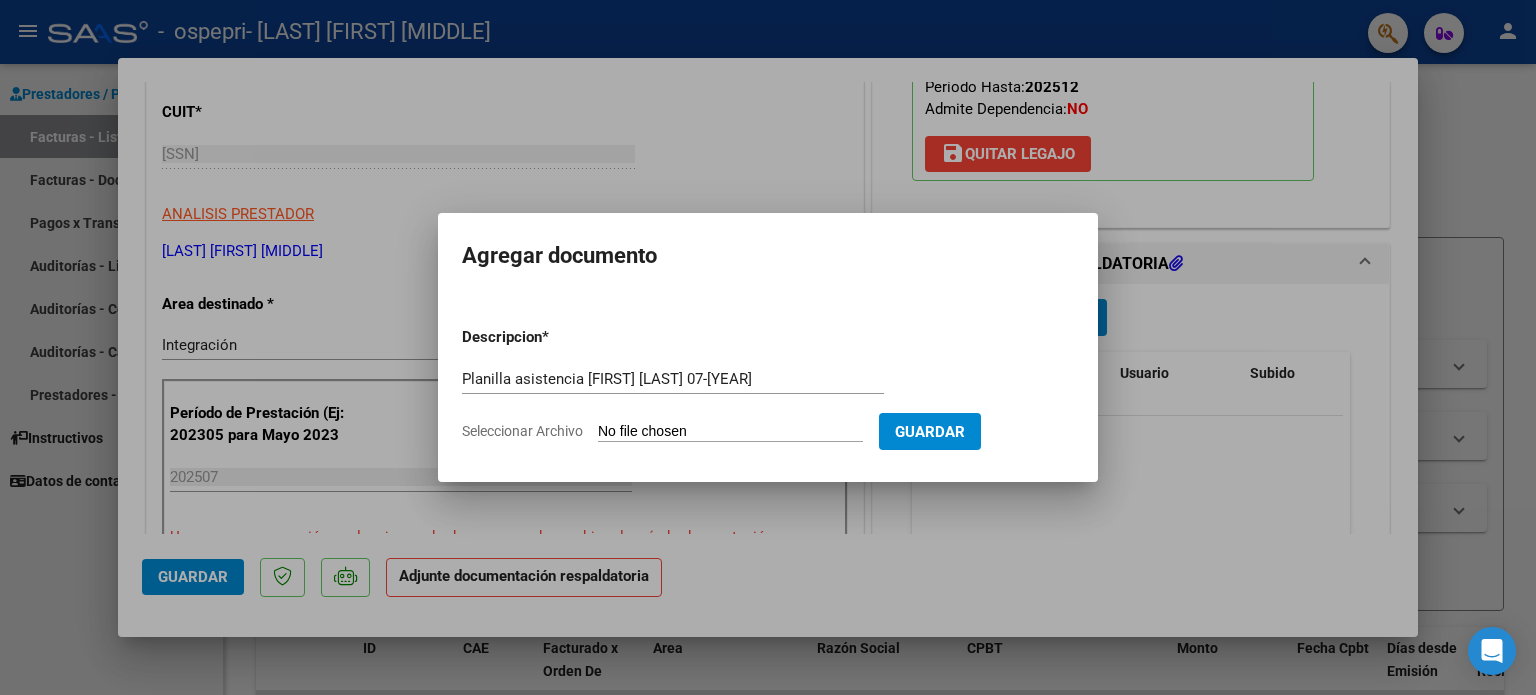 type on "C:\fakepath\Planilla asistencia [FIRST] [LAST] 07-[YEAR].pdf" 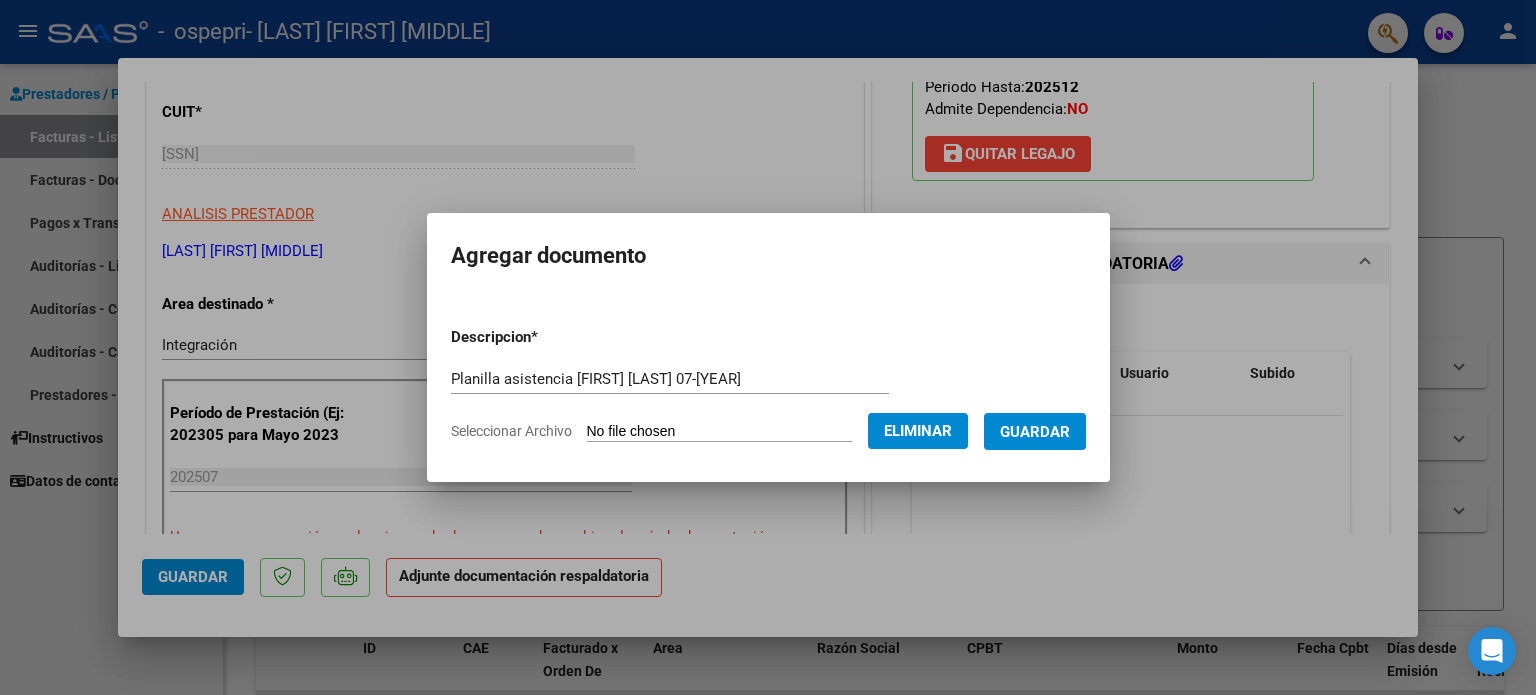 click on "Guardar" at bounding box center [1035, 432] 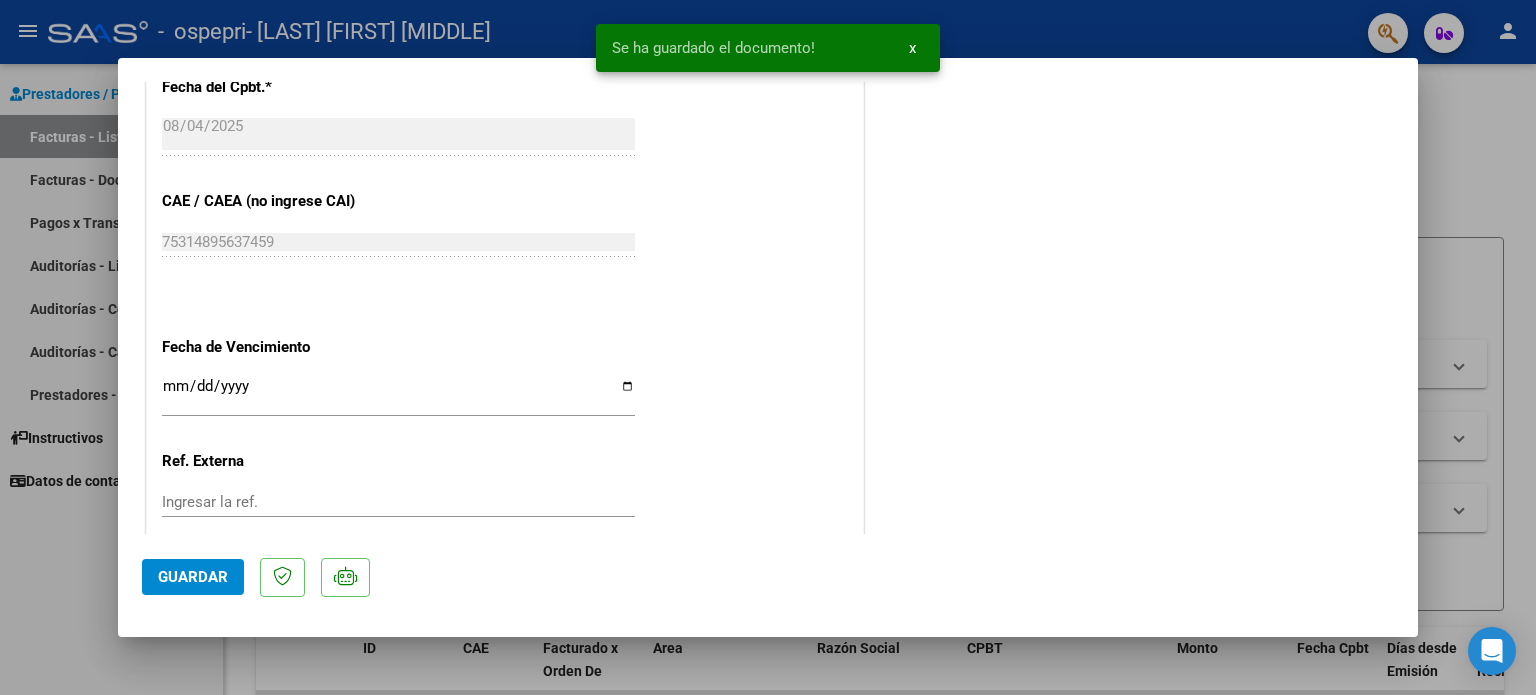 scroll, scrollTop: 1336, scrollLeft: 0, axis: vertical 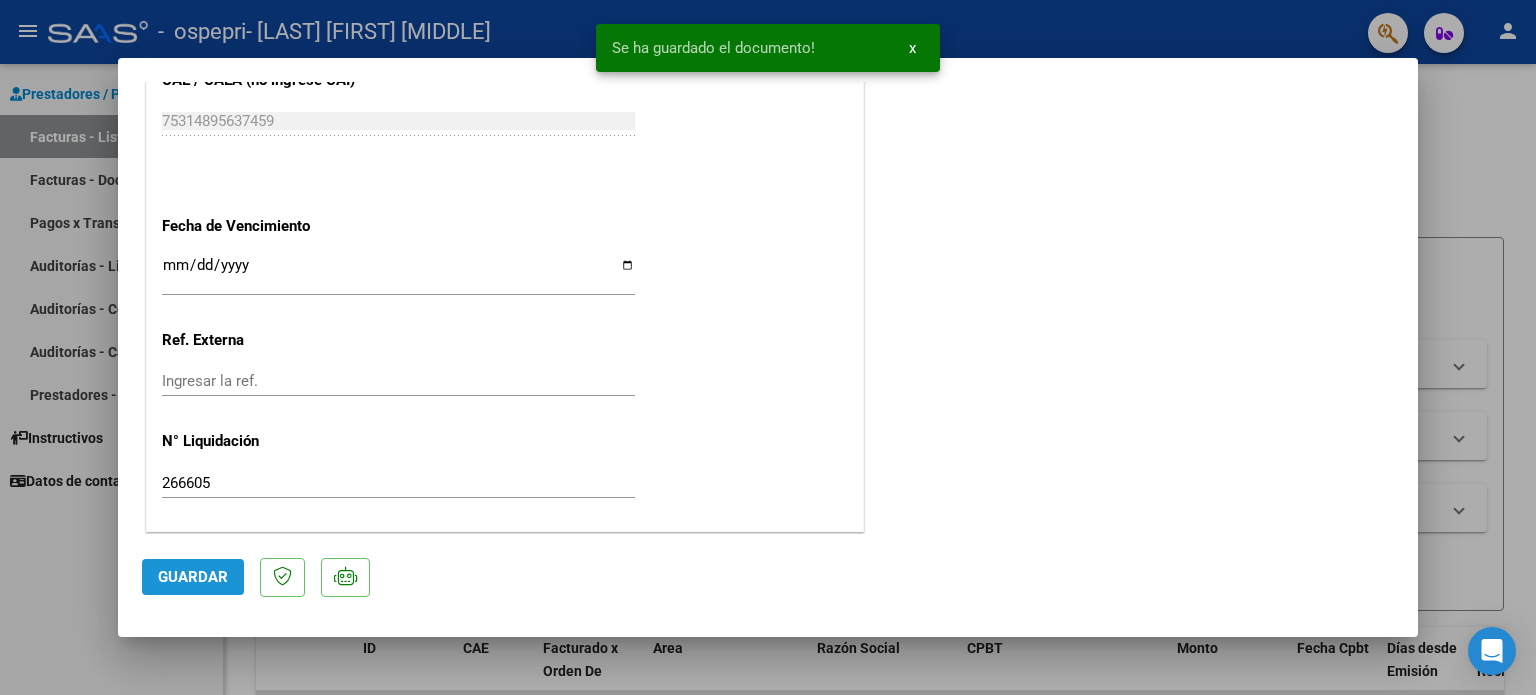 click on "Guardar" 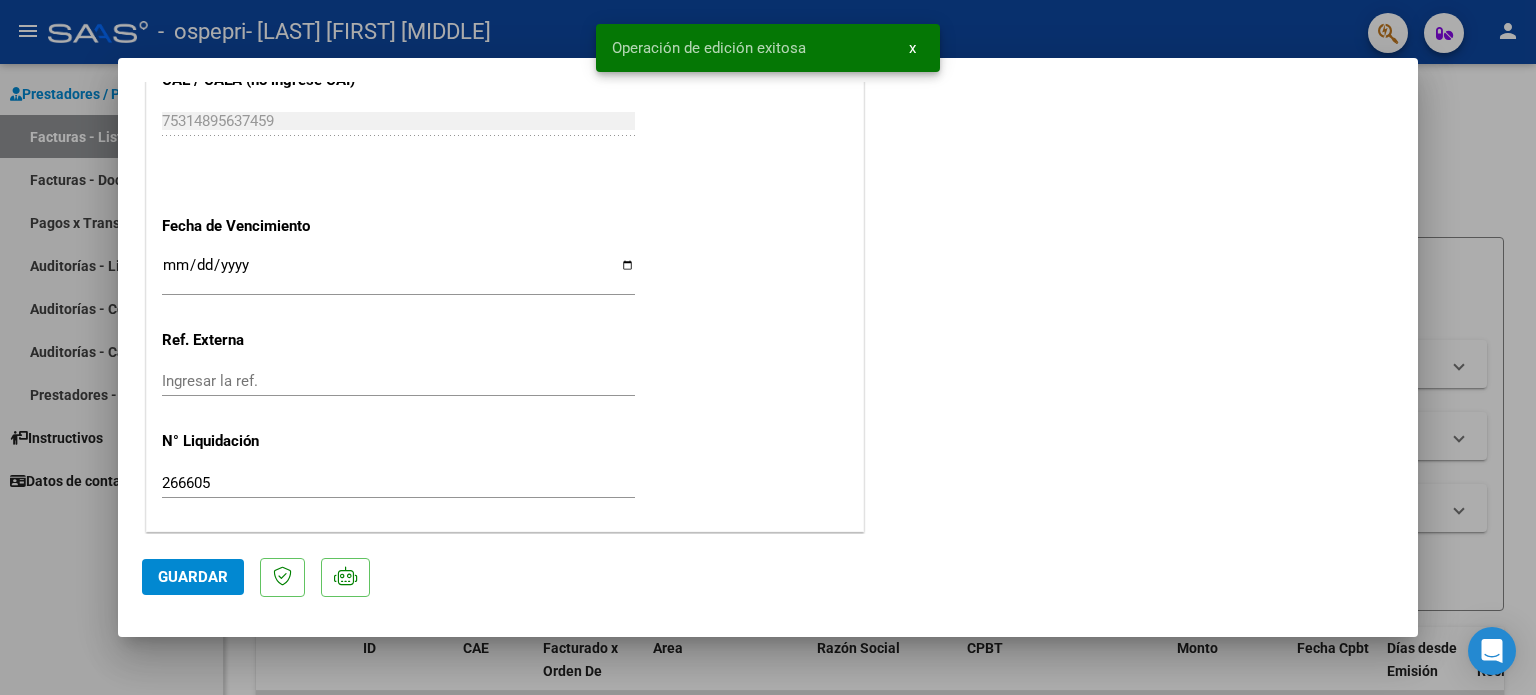 click at bounding box center (768, 347) 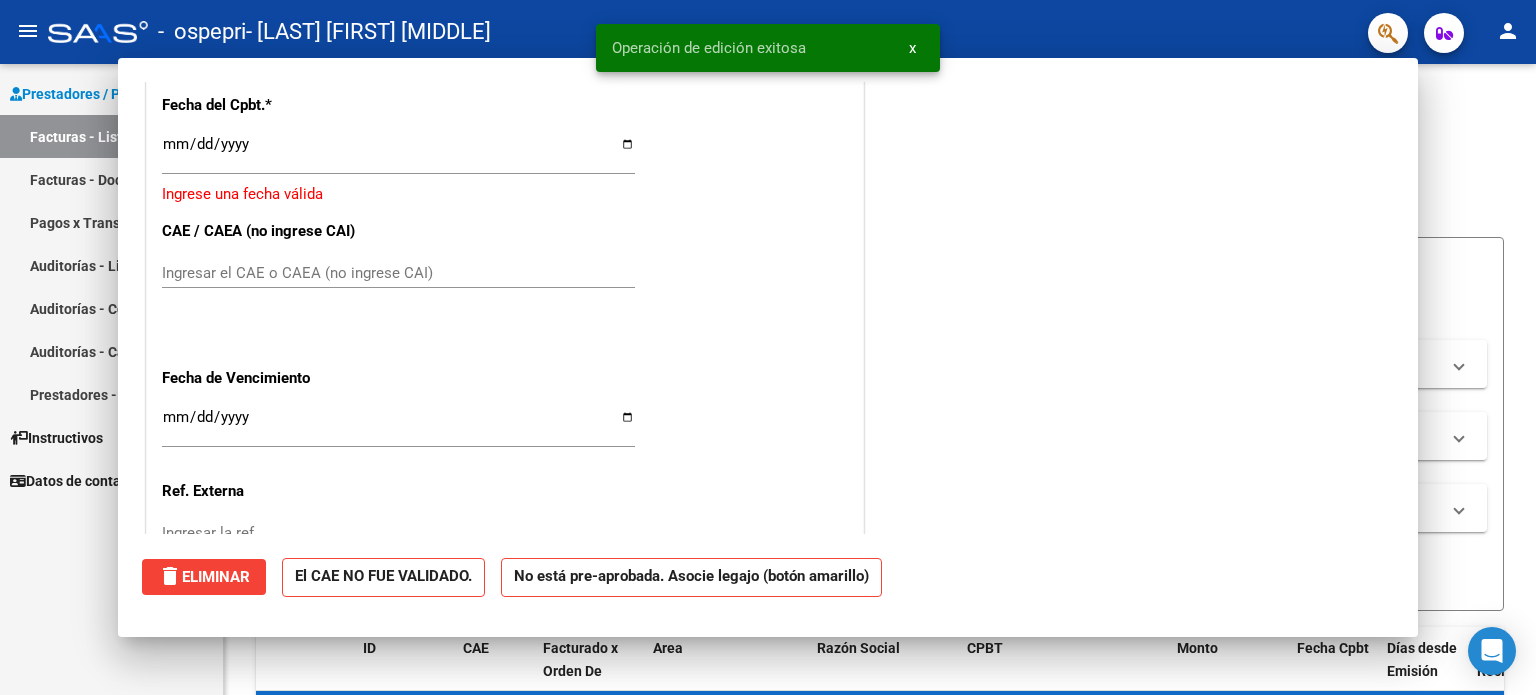 scroll, scrollTop: 1487, scrollLeft: 0, axis: vertical 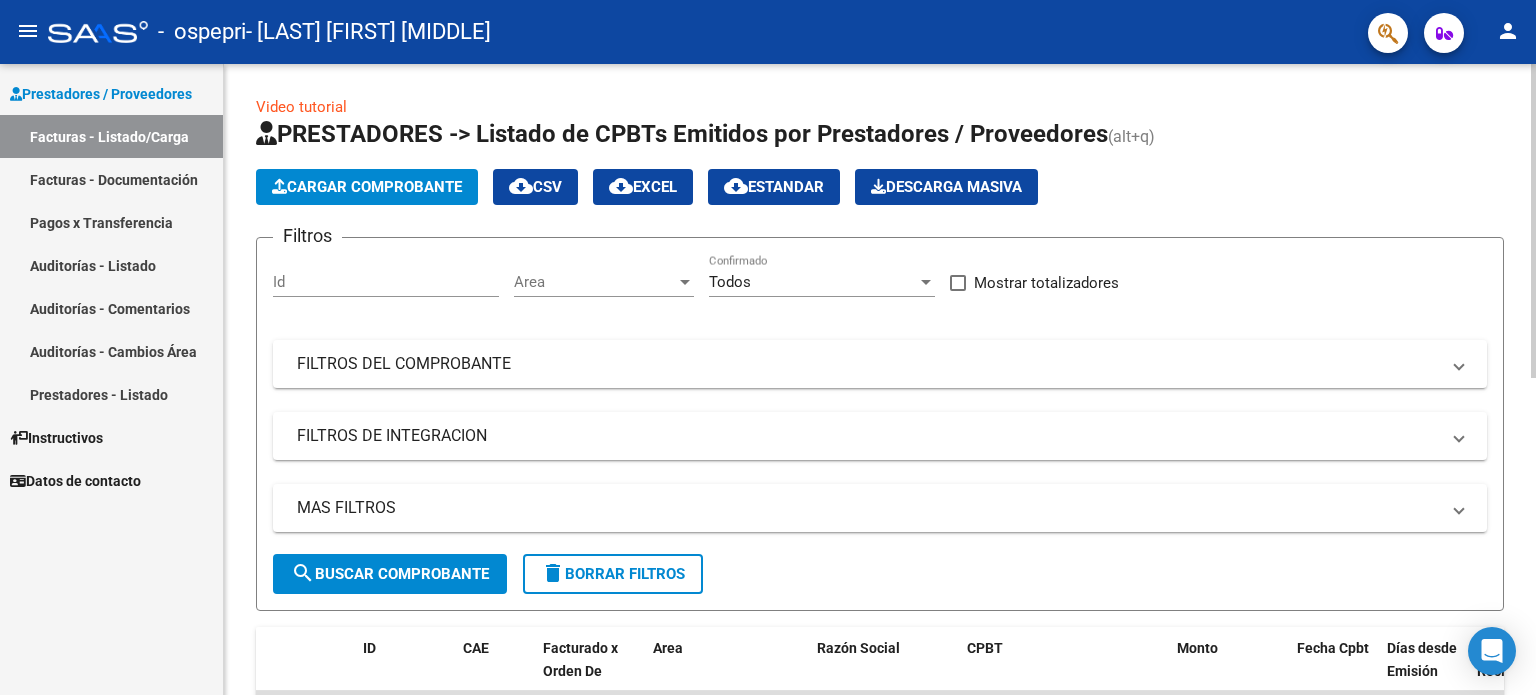click on "Cargar Comprobante" 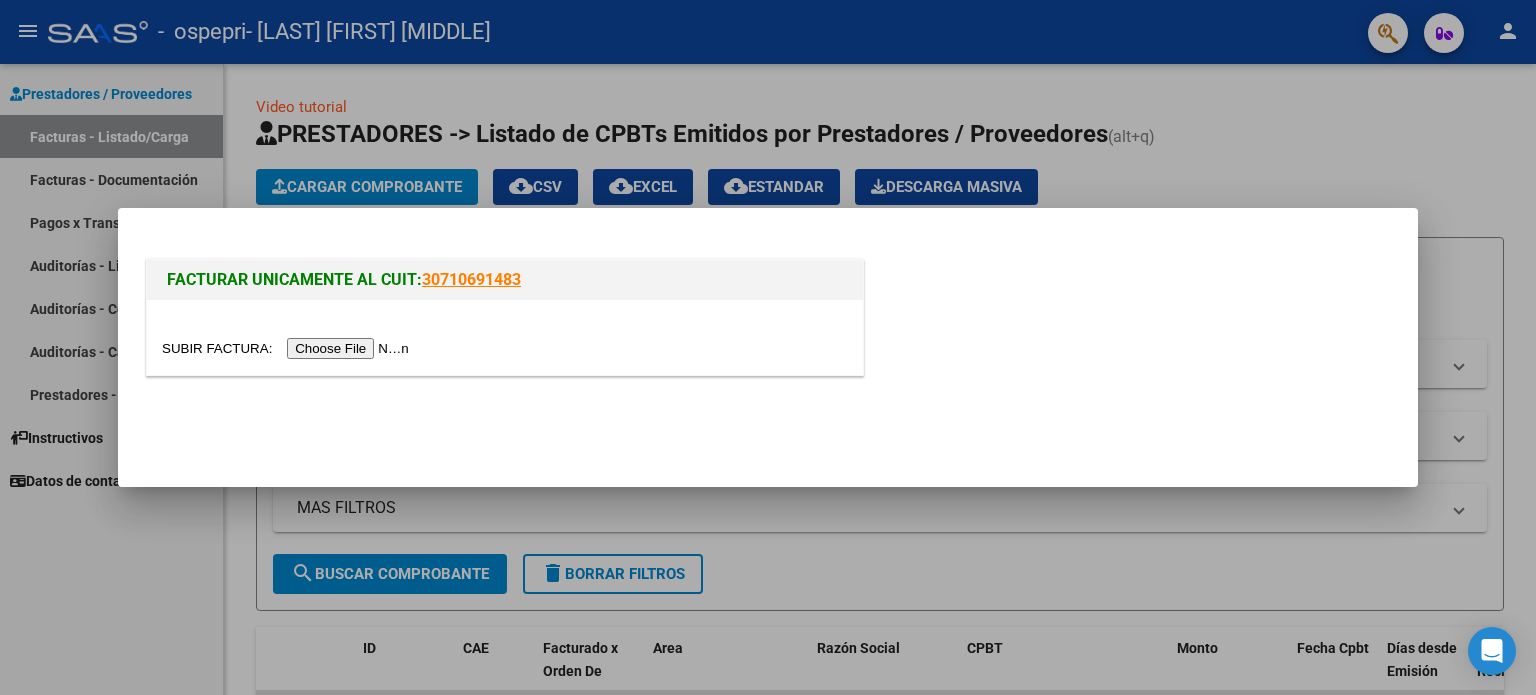 click at bounding box center (288, 348) 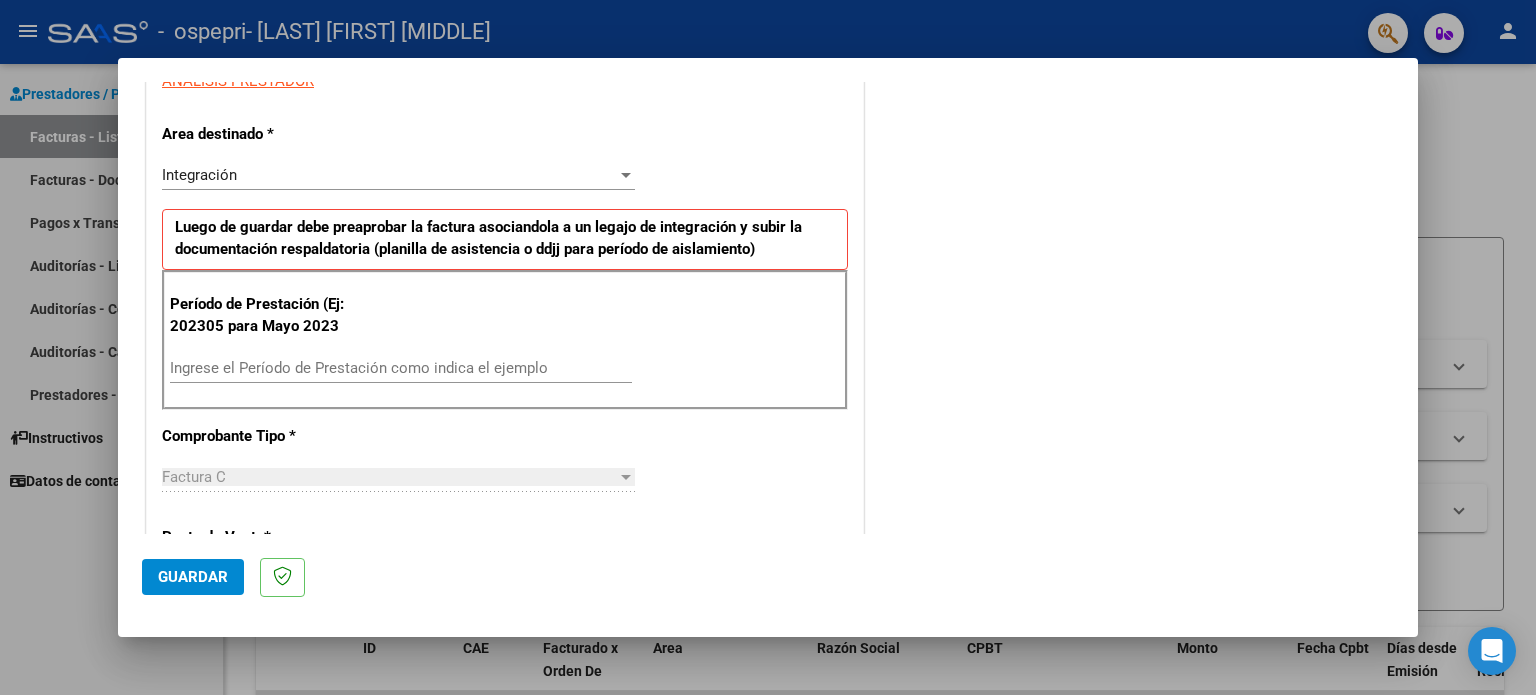 scroll, scrollTop: 500, scrollLeft: 0, axis: vertical 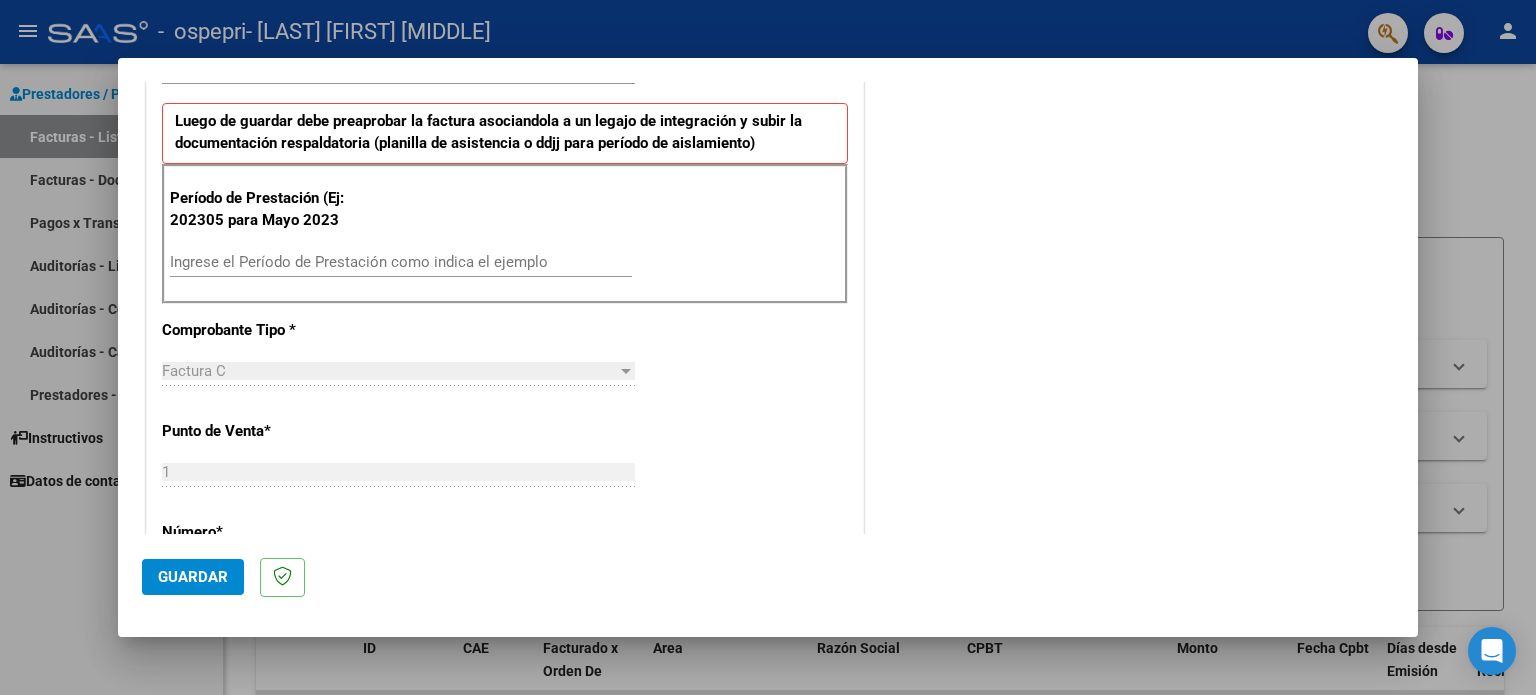 click on "Ingrese el Período de Prestación como indica el ejemplo" at bounding box center [401, 262] 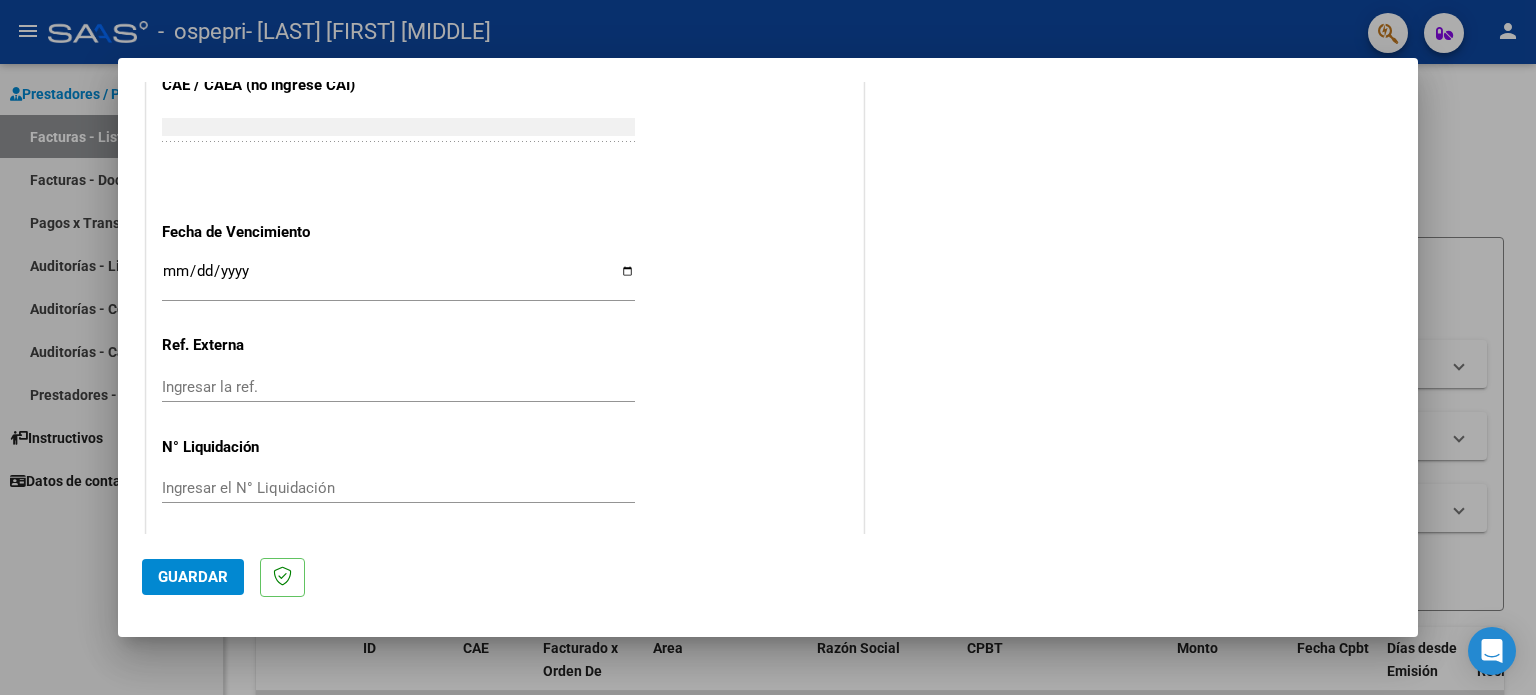 scroll, scrollTop: 1268, scrollLeft: 0, axis: vertical 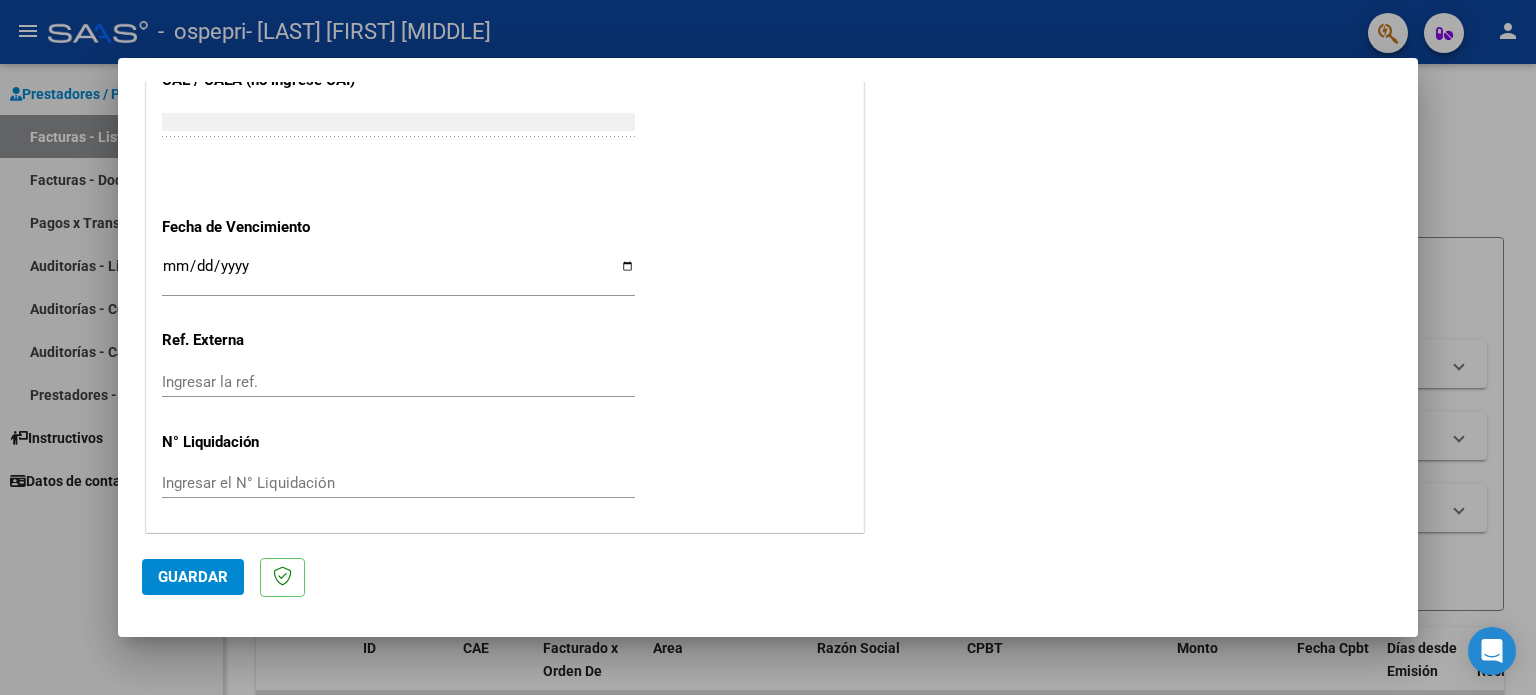 type on "202507" 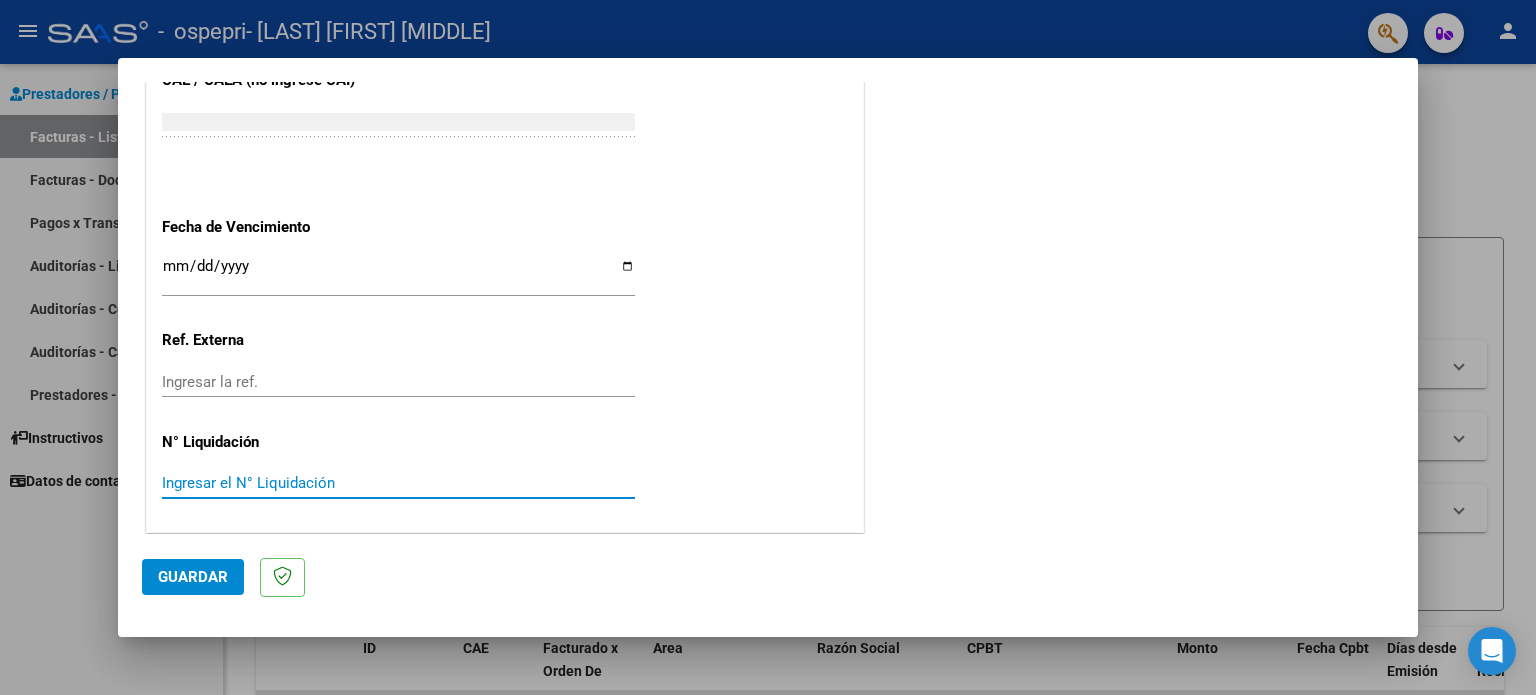 click on "Ingresar el N° Liquidación" at bounding box center [398, 483] 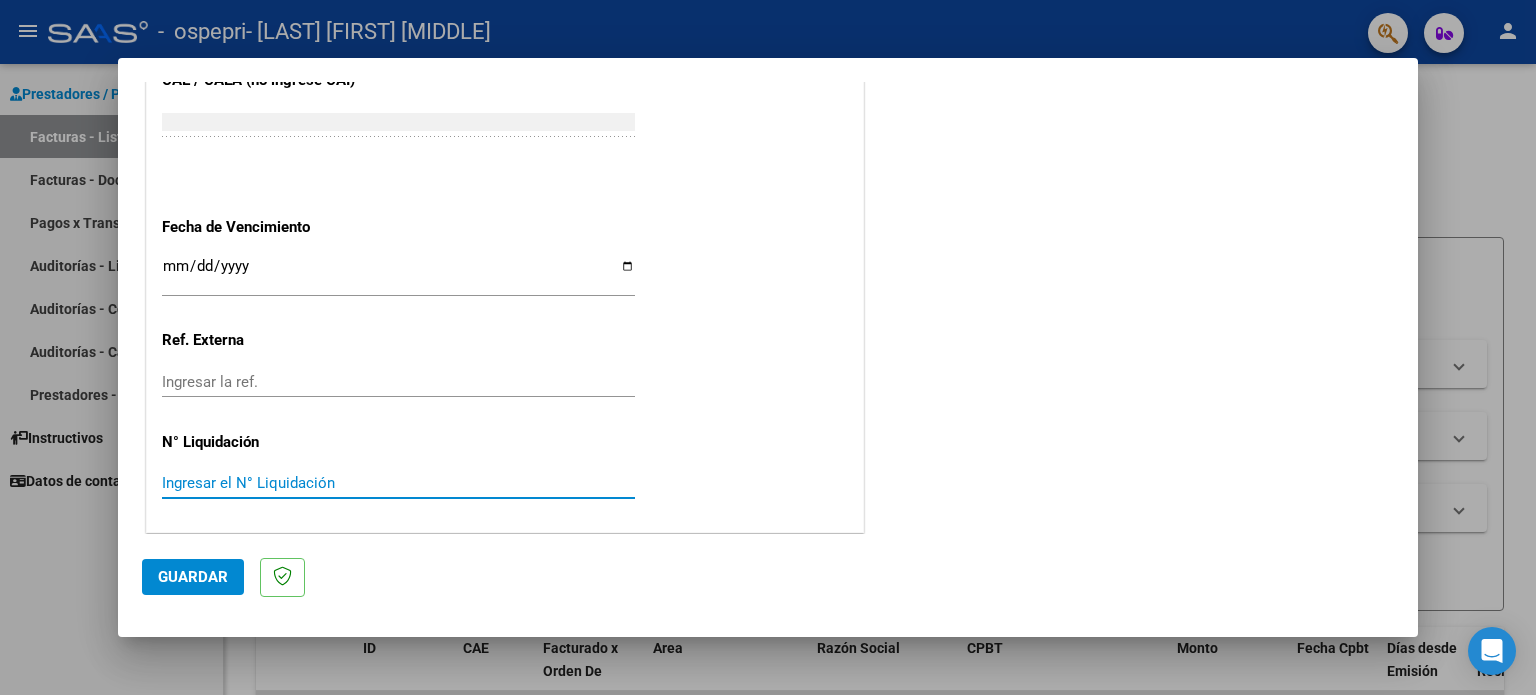 paste on "266616" 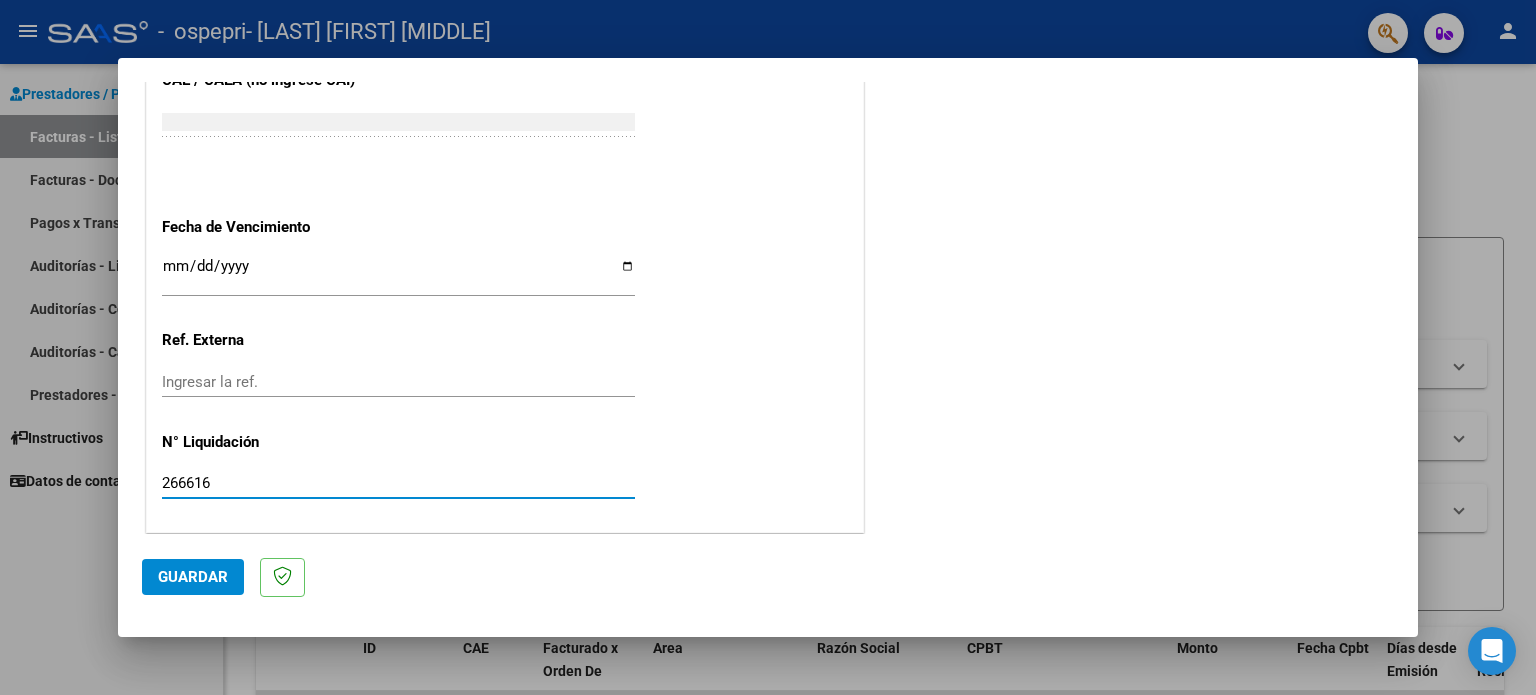 type on "266616" 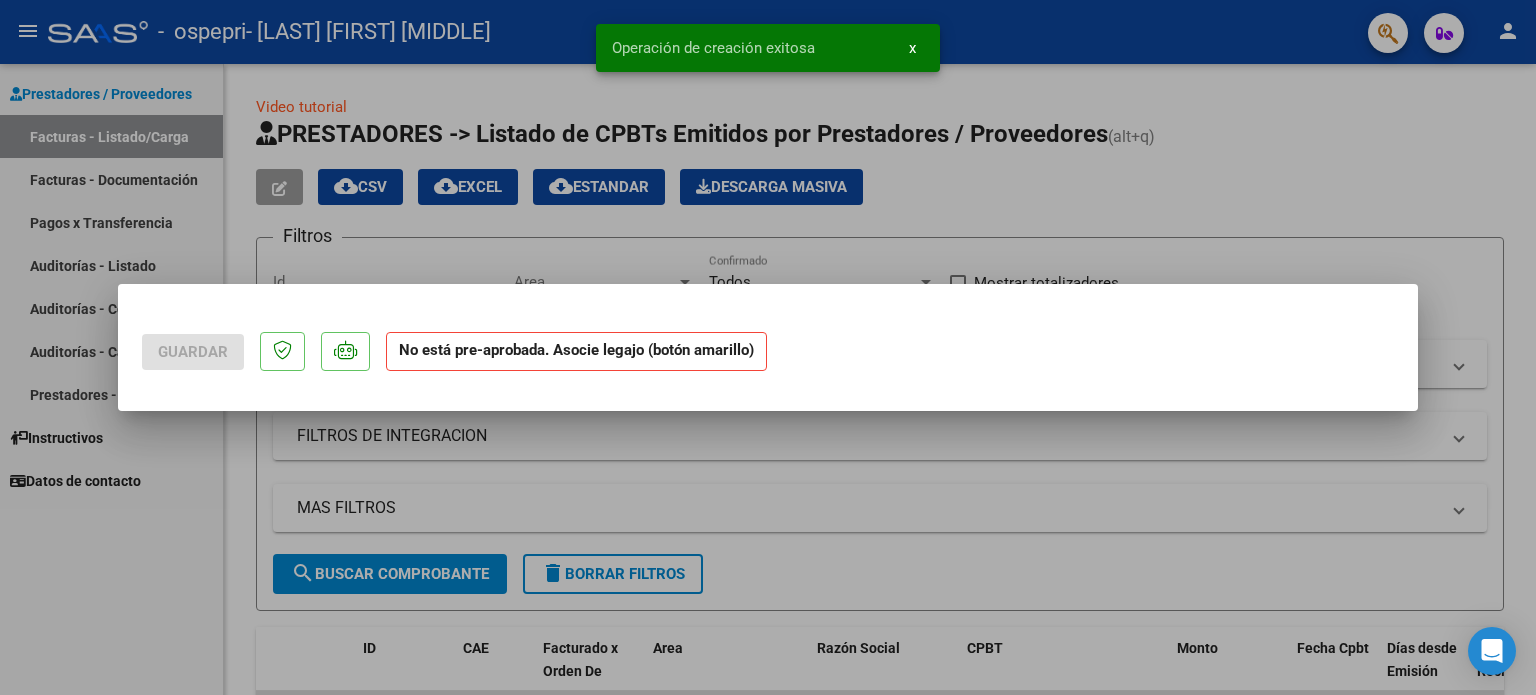 scroll, scrollTop: 0, scrollLeft: 0, axis: both 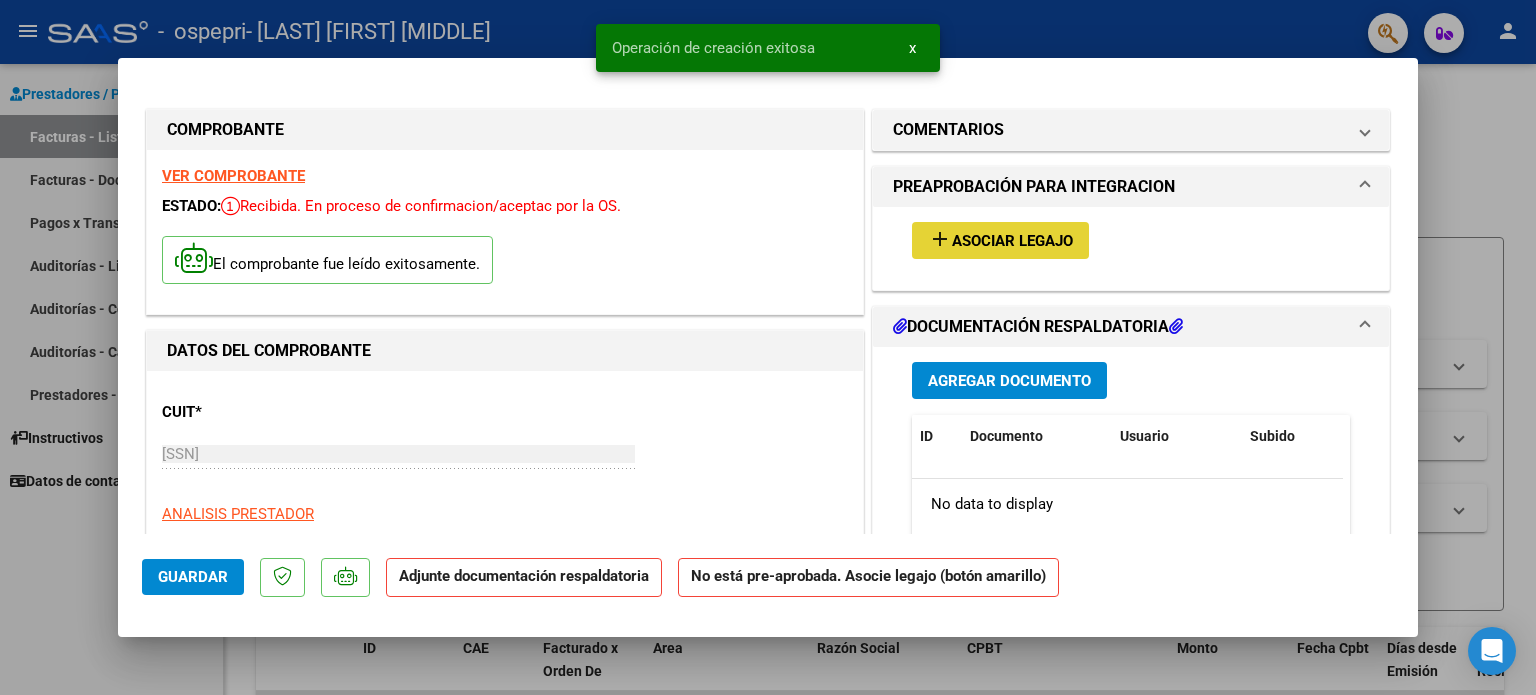 click on "Asociar Legajo" at bounding box center [1012, 241] 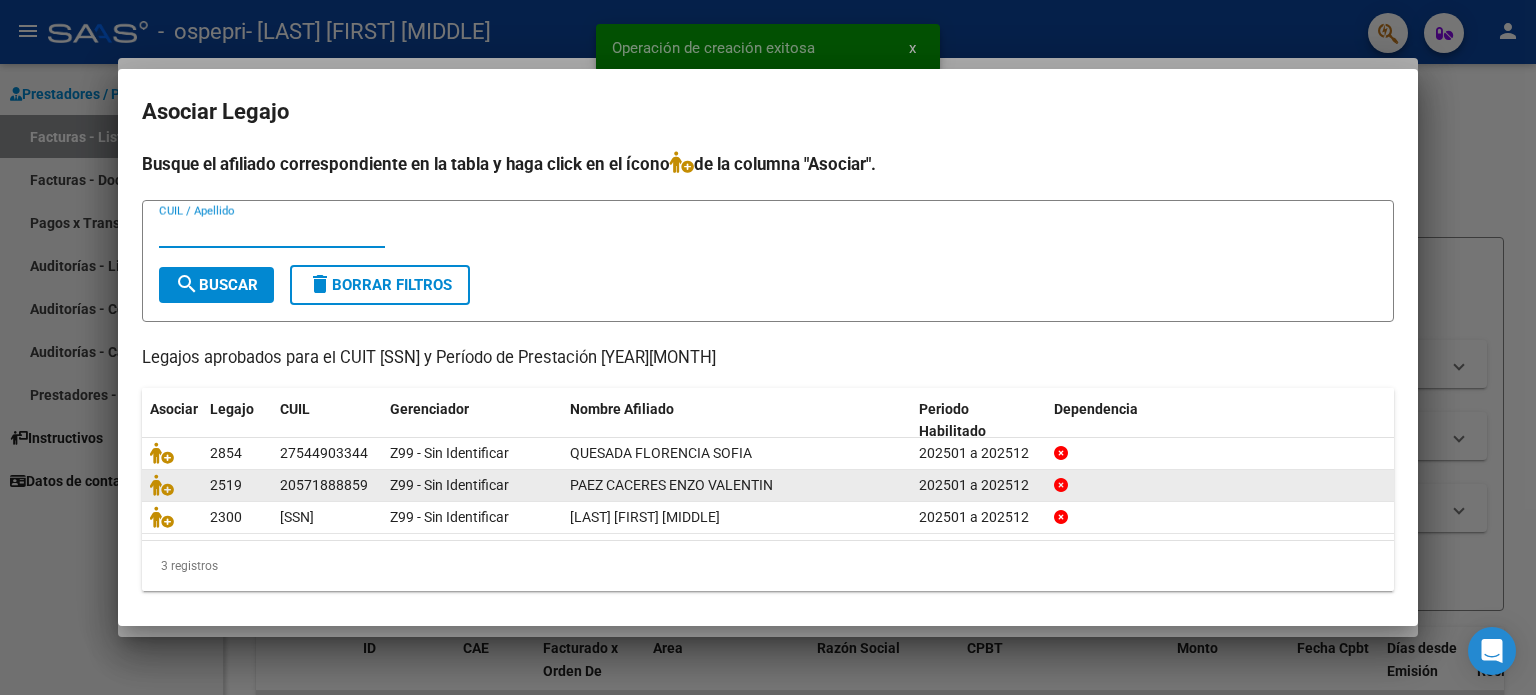 scroll, scrollTop: 3, scrollLeft: 0, axis: vertical 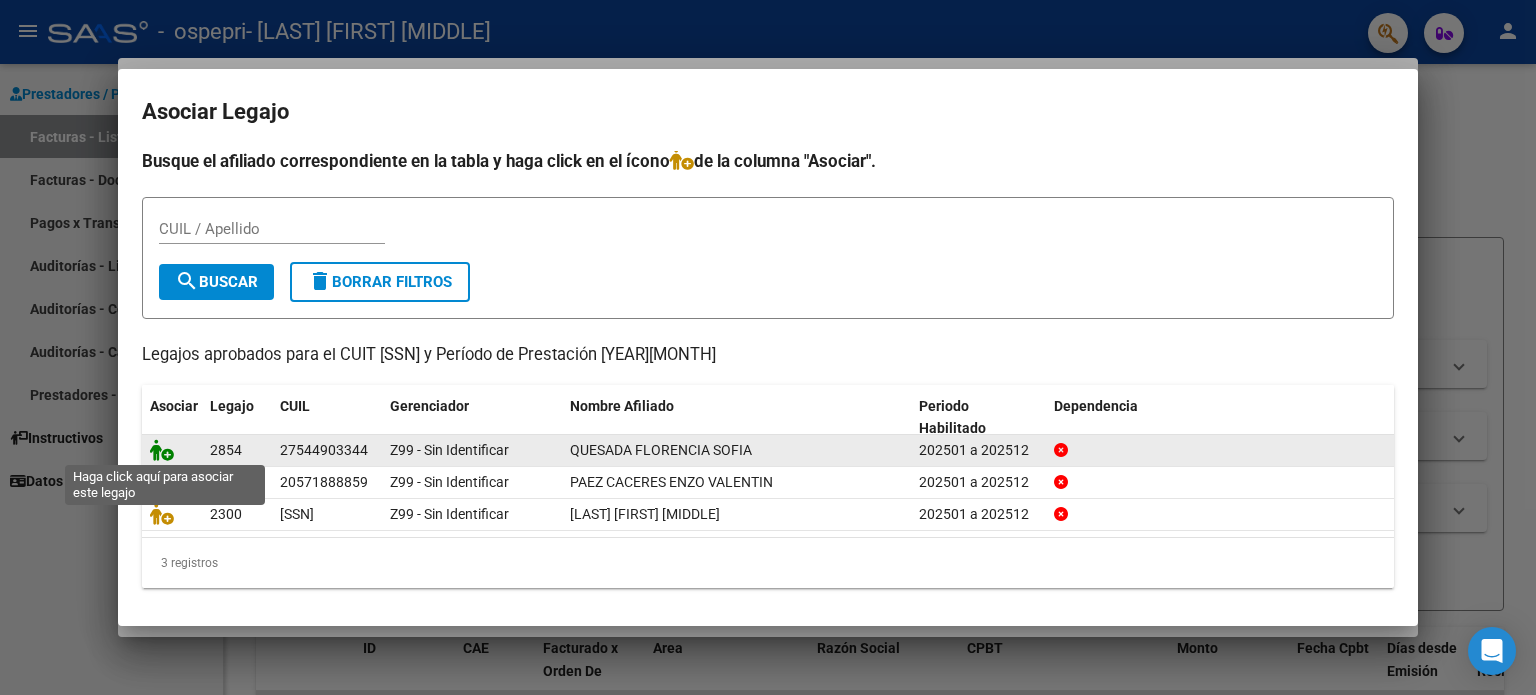 click 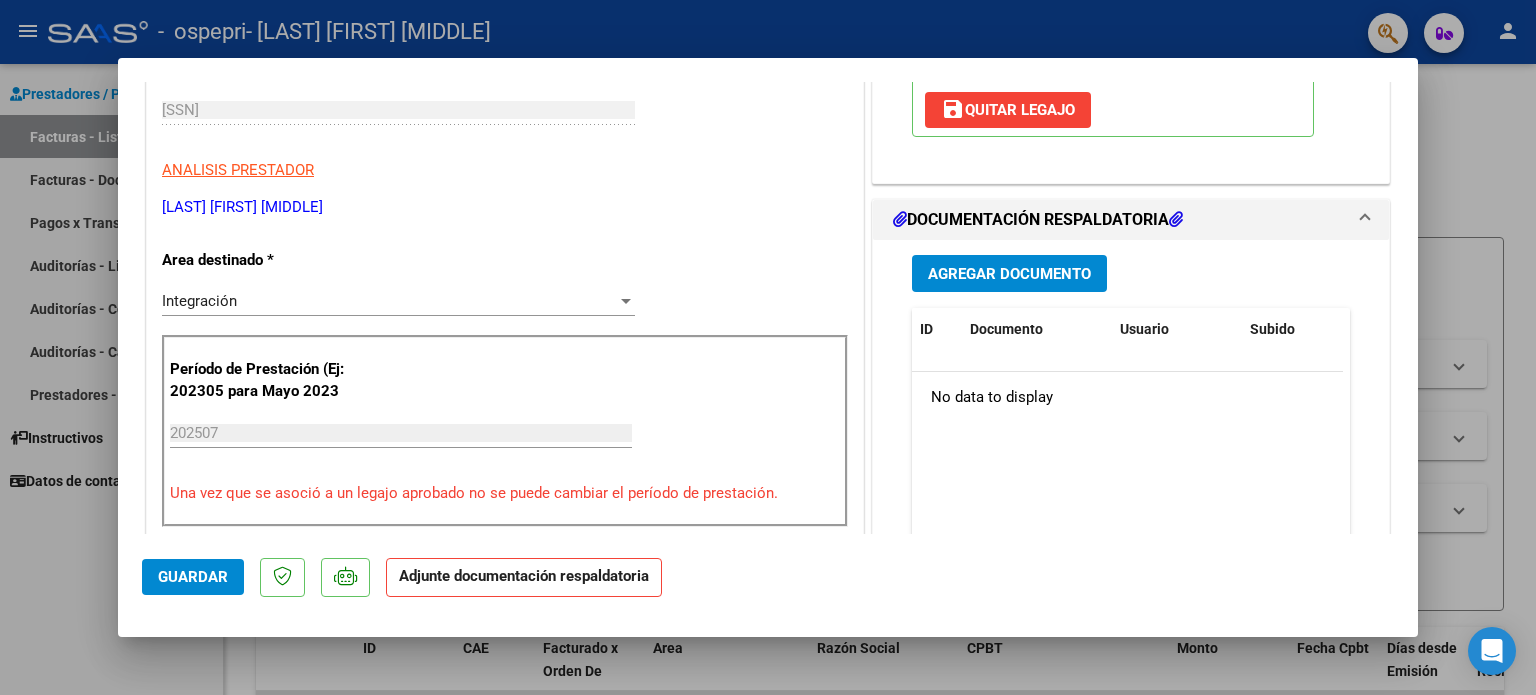scroll, scrollTop: 300, scrollLeft: 0, axis: vertical 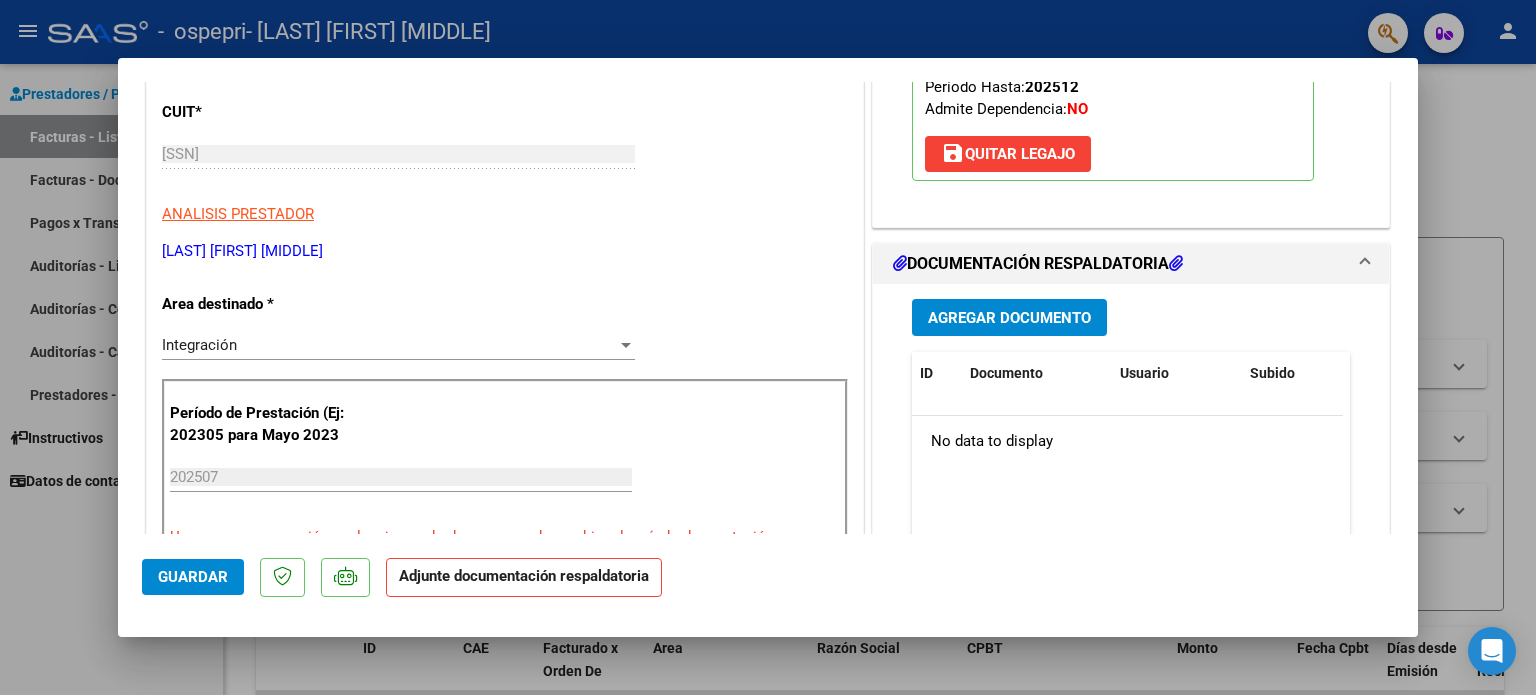 click on "Agregar Documento" at bounding box center (1009, 318) 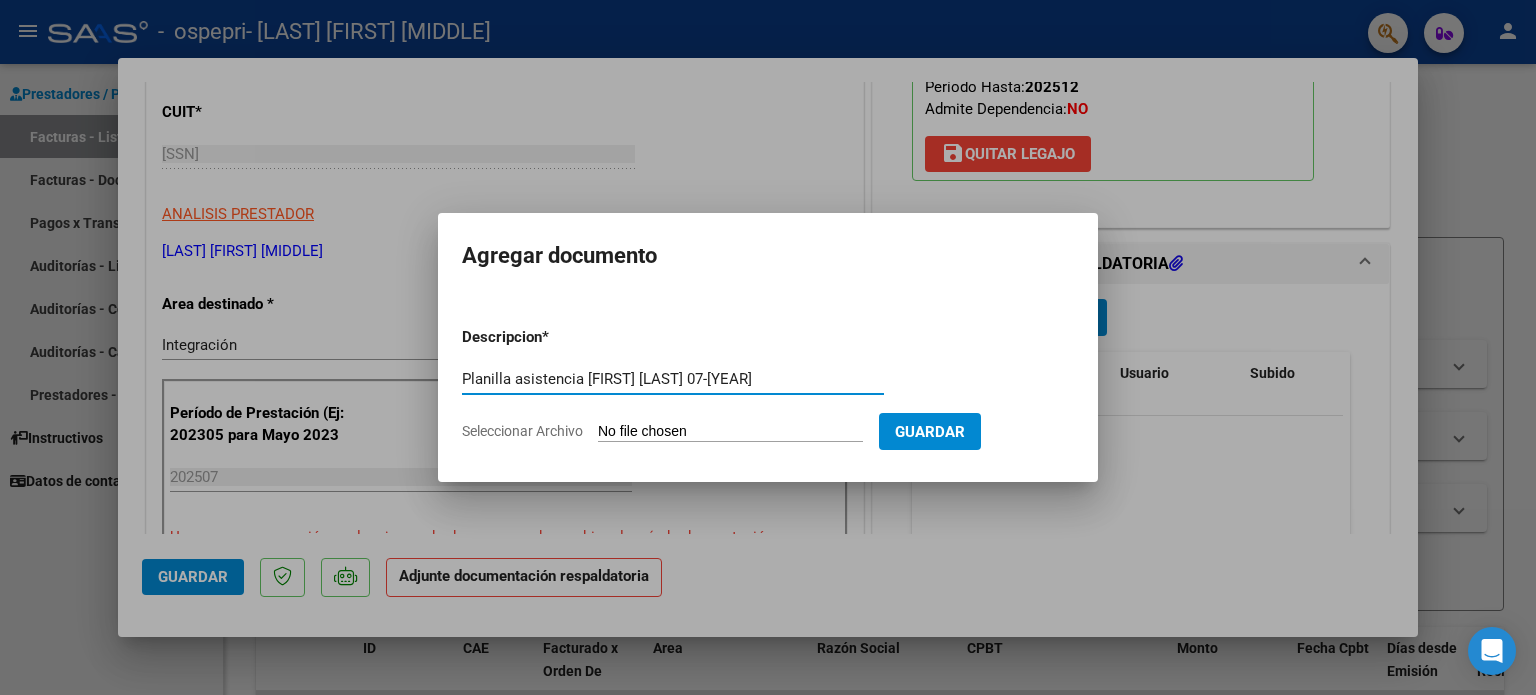 type on "Planilla asistencia [FIRST] [LAST] 07-[YEAR]" 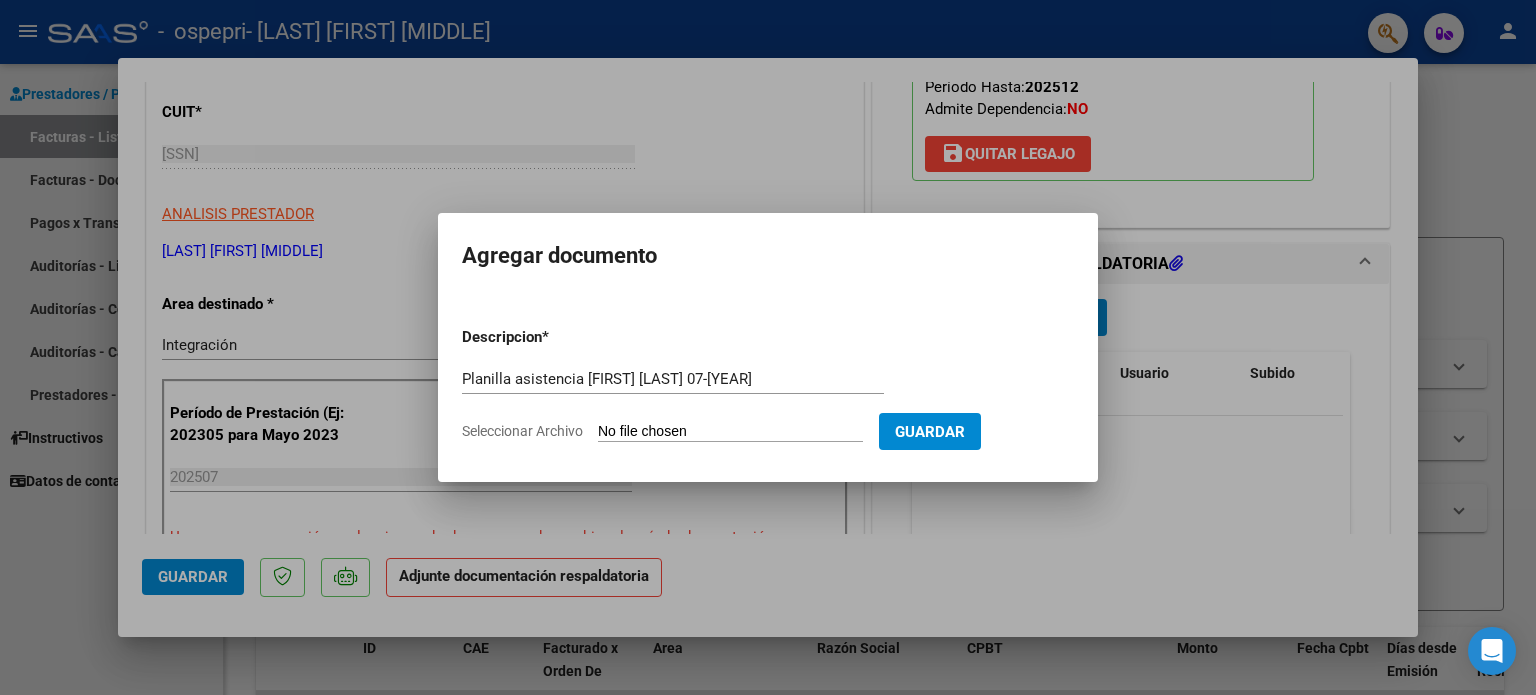type on "C:\fakepath\Planilla asistencia [FIRST] [LAST] 07-[YEAR].pdf" 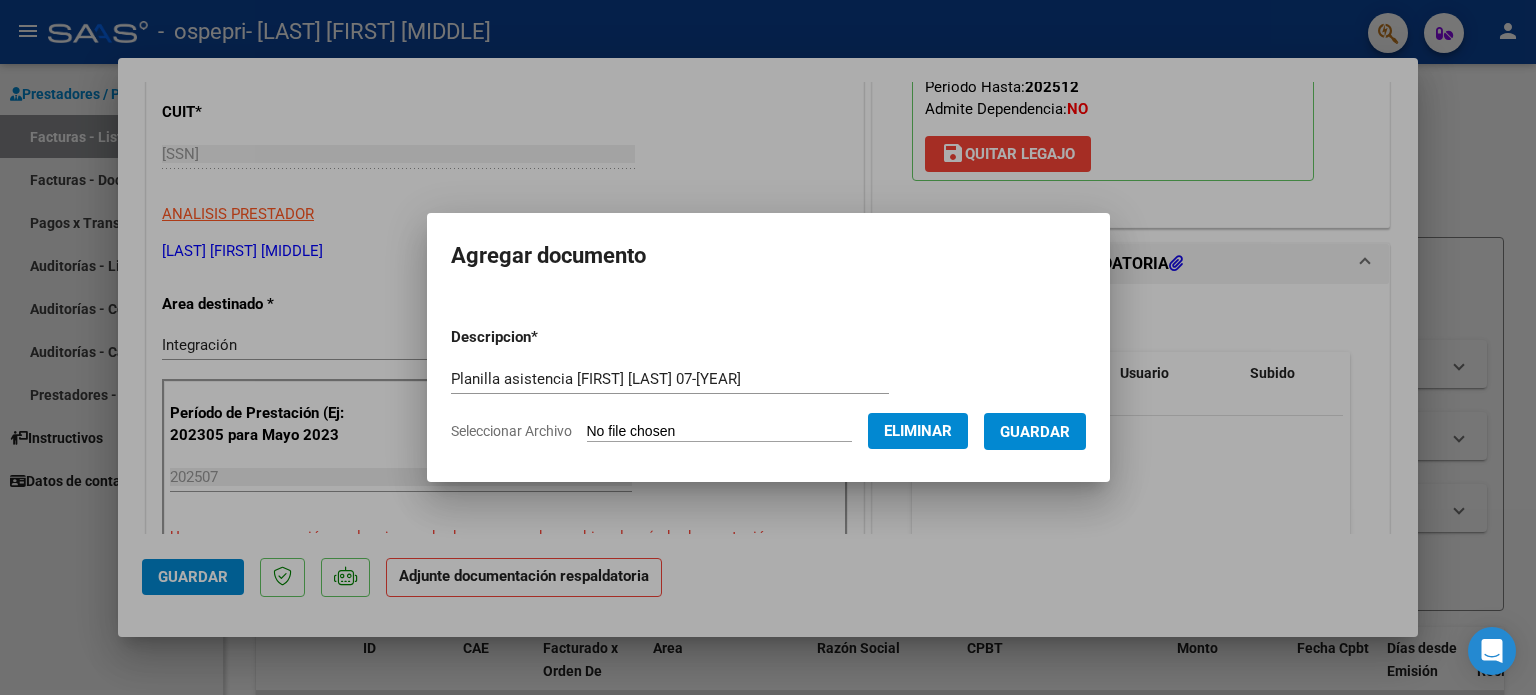 click on "Guardar" at bounding box center [1035, 432] 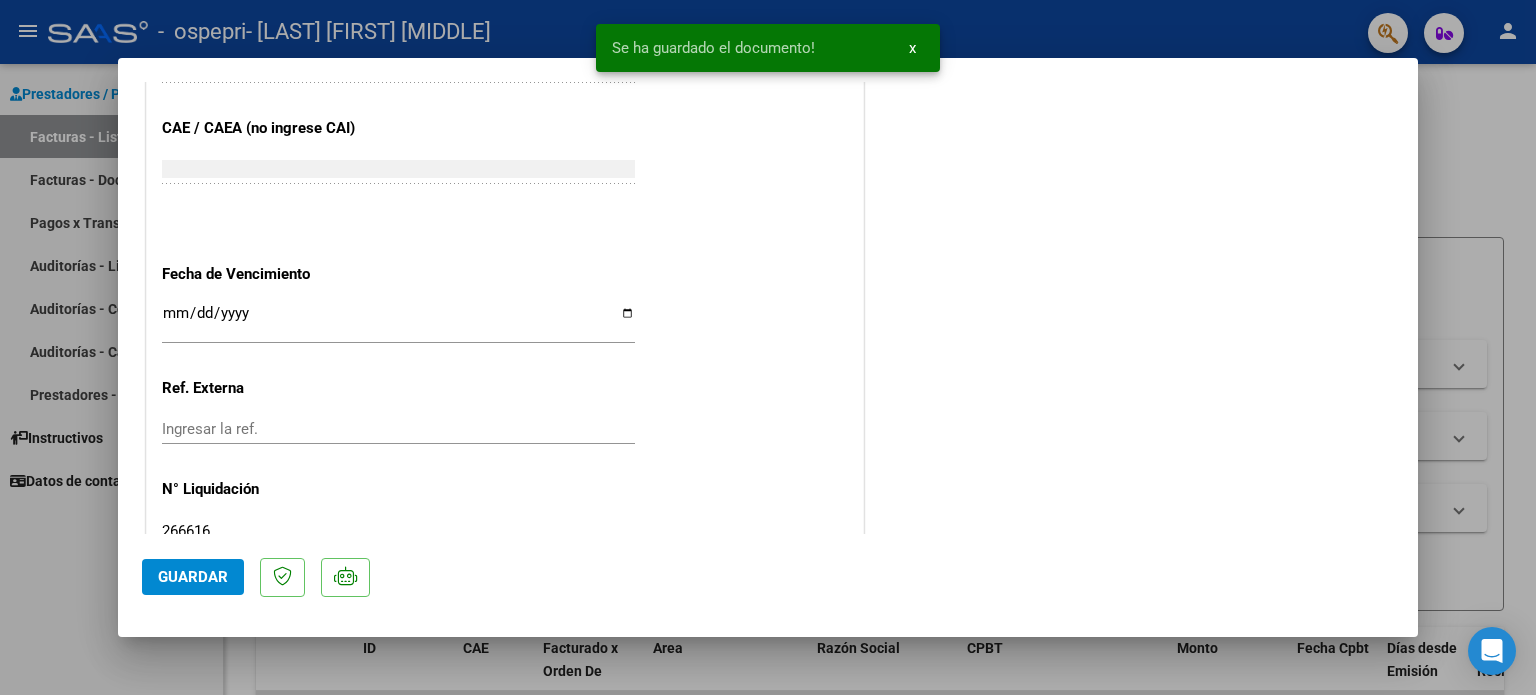 scroll, scrollTop: 1336, scrollLeft: 0, axis: vertical 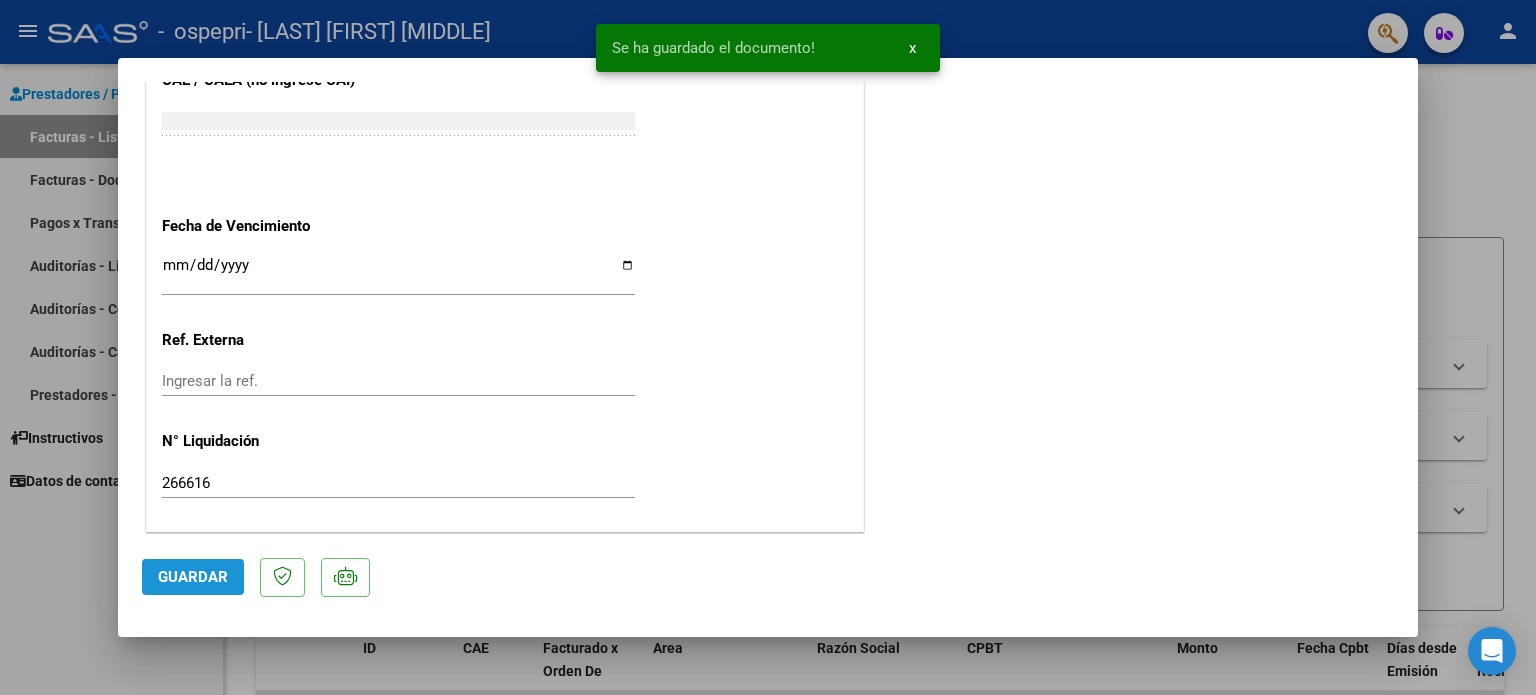 click on "Guardar" 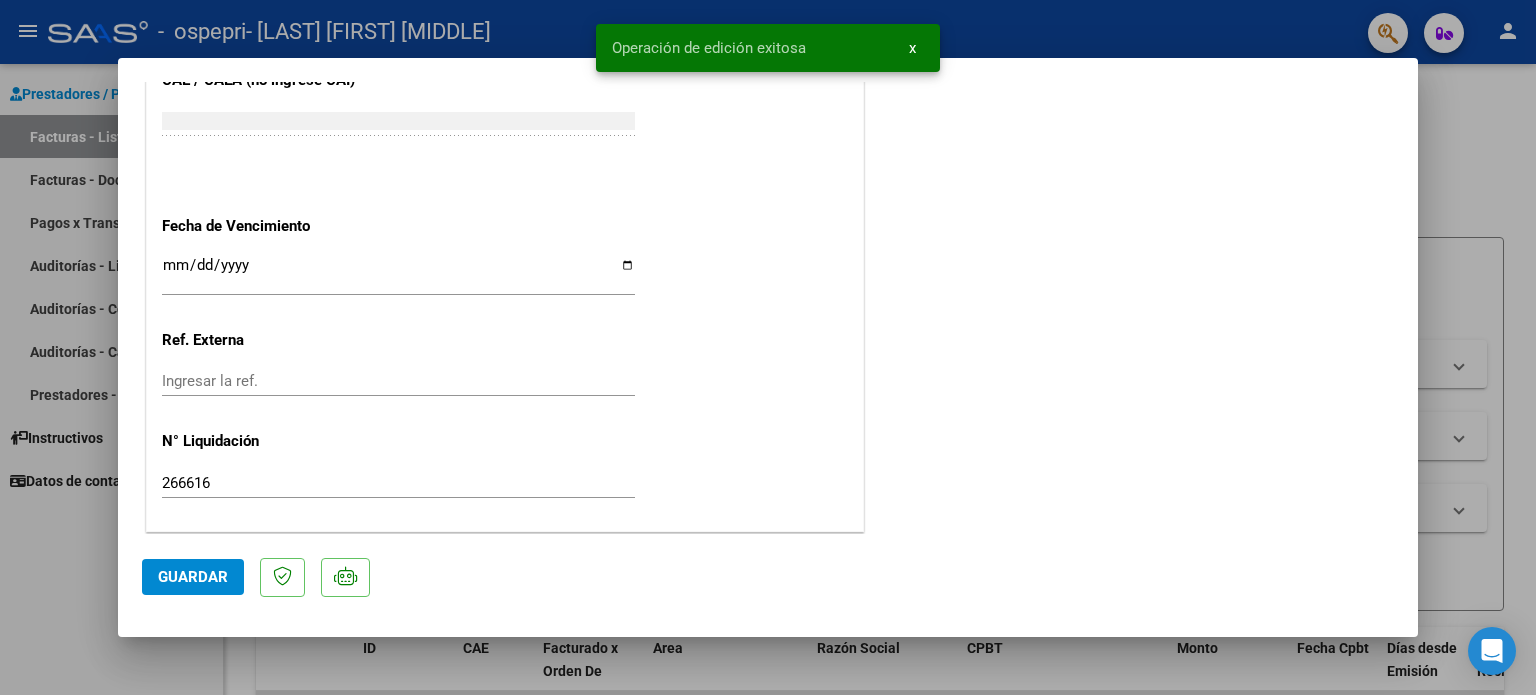click at bounding box center [768, 347] 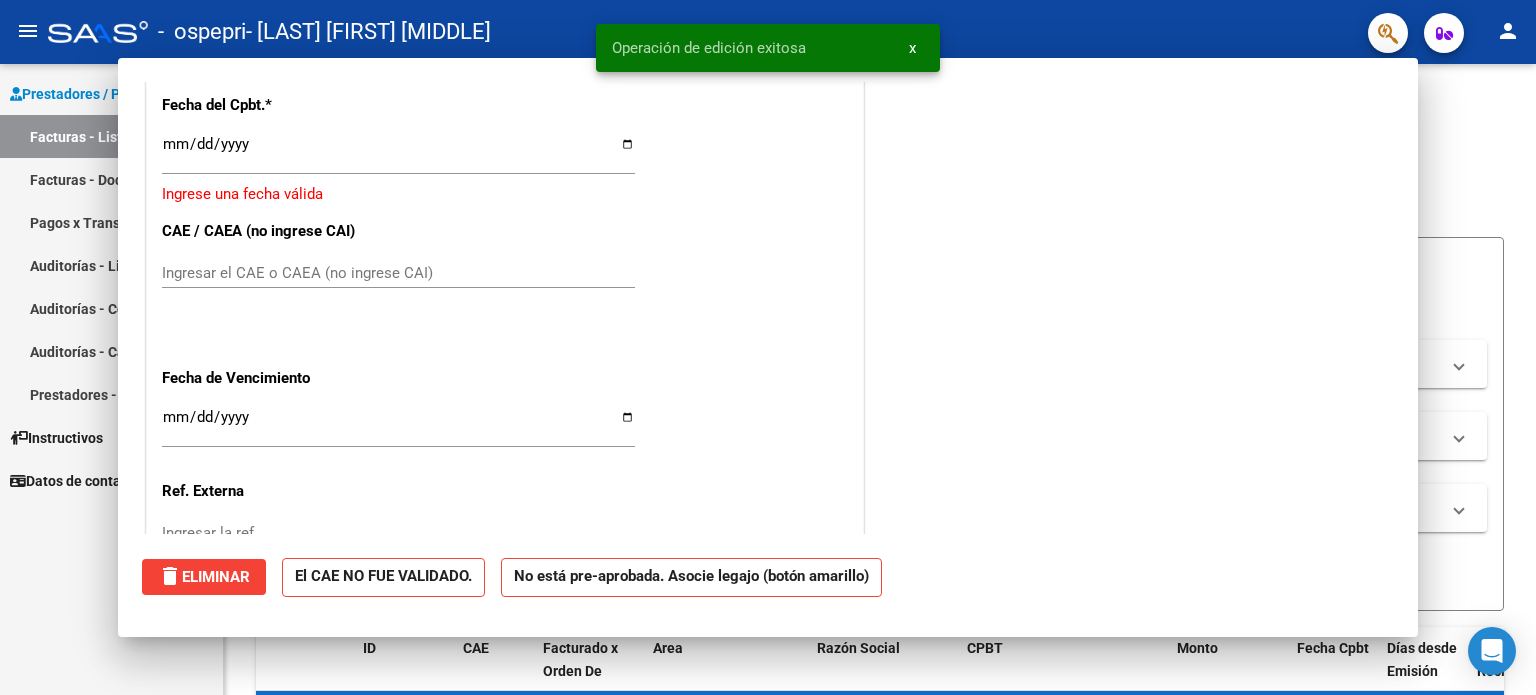 scroll, scrollTop: 1487, scrollLeft: 0, axis: vertical 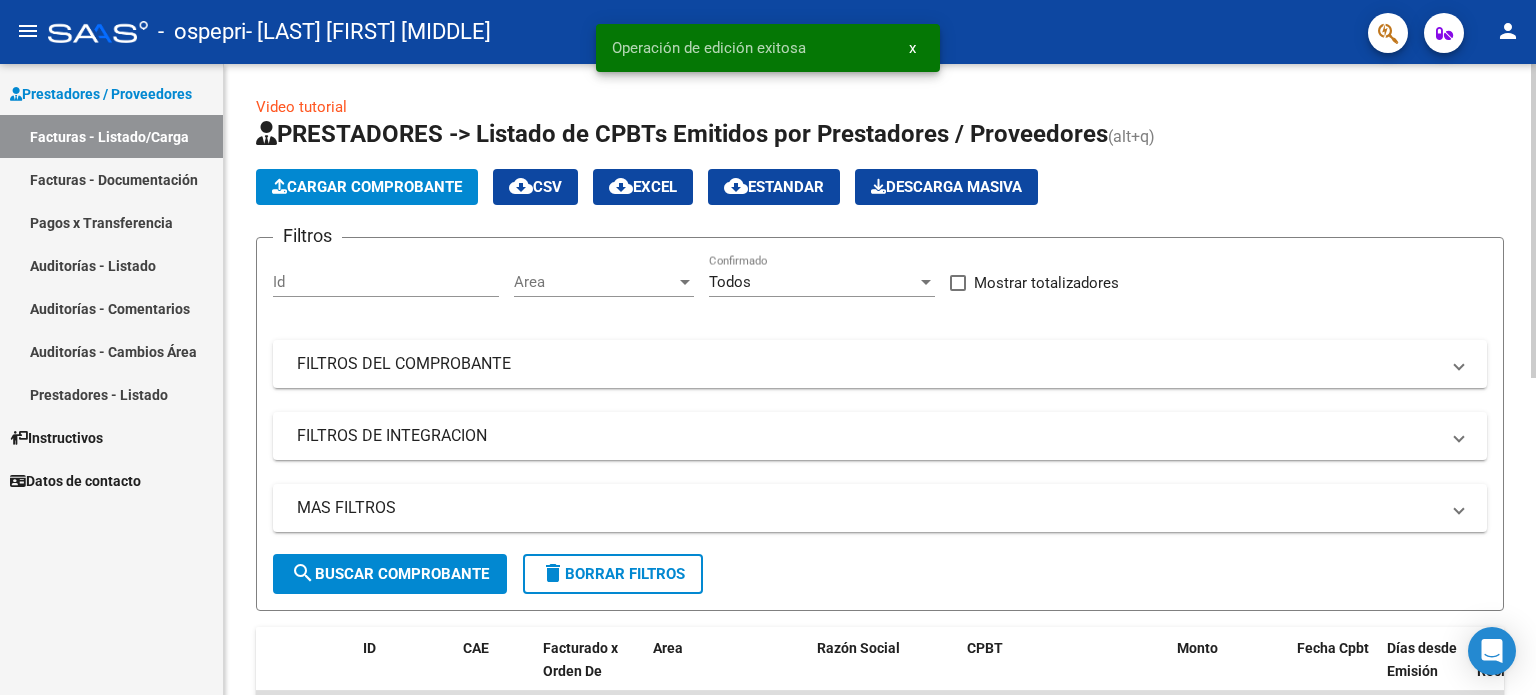 click on "Cargar Comprobante" 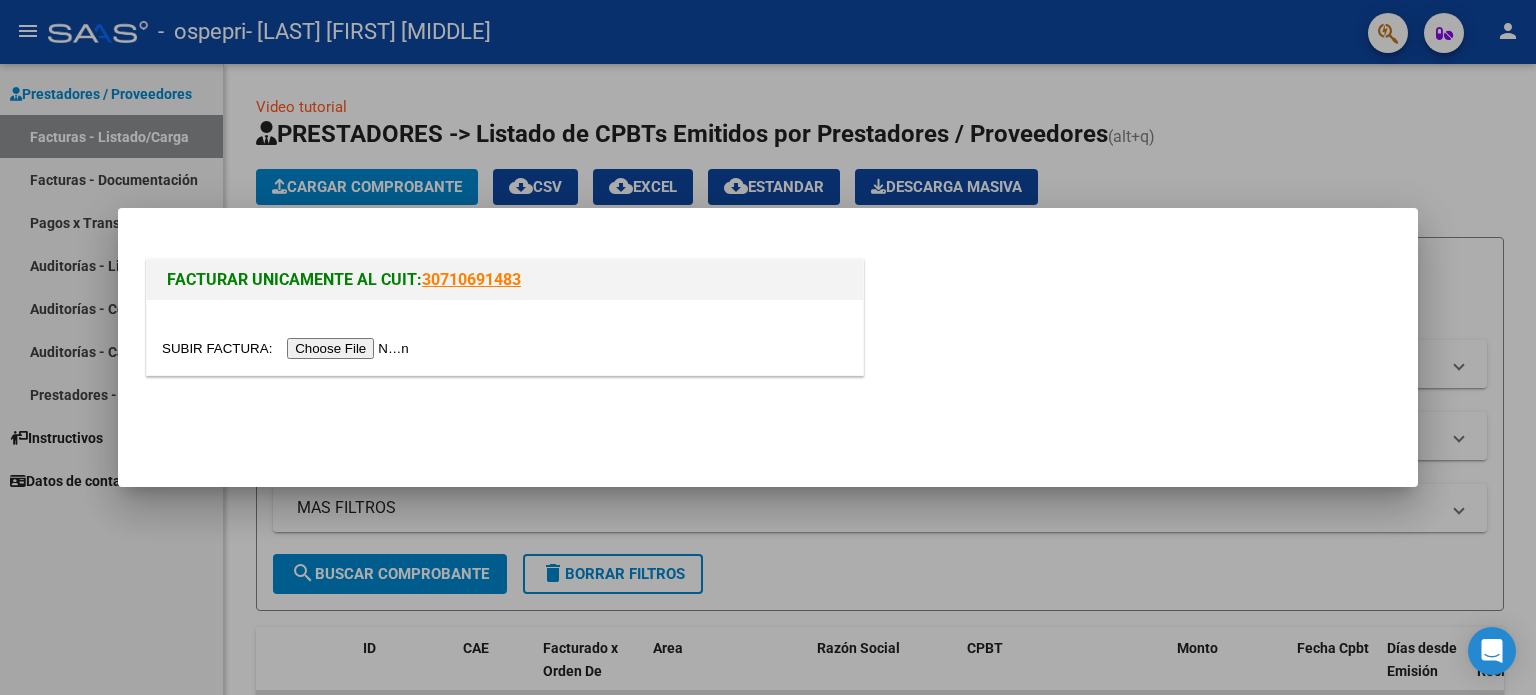 click at bounding box center [288, 348] 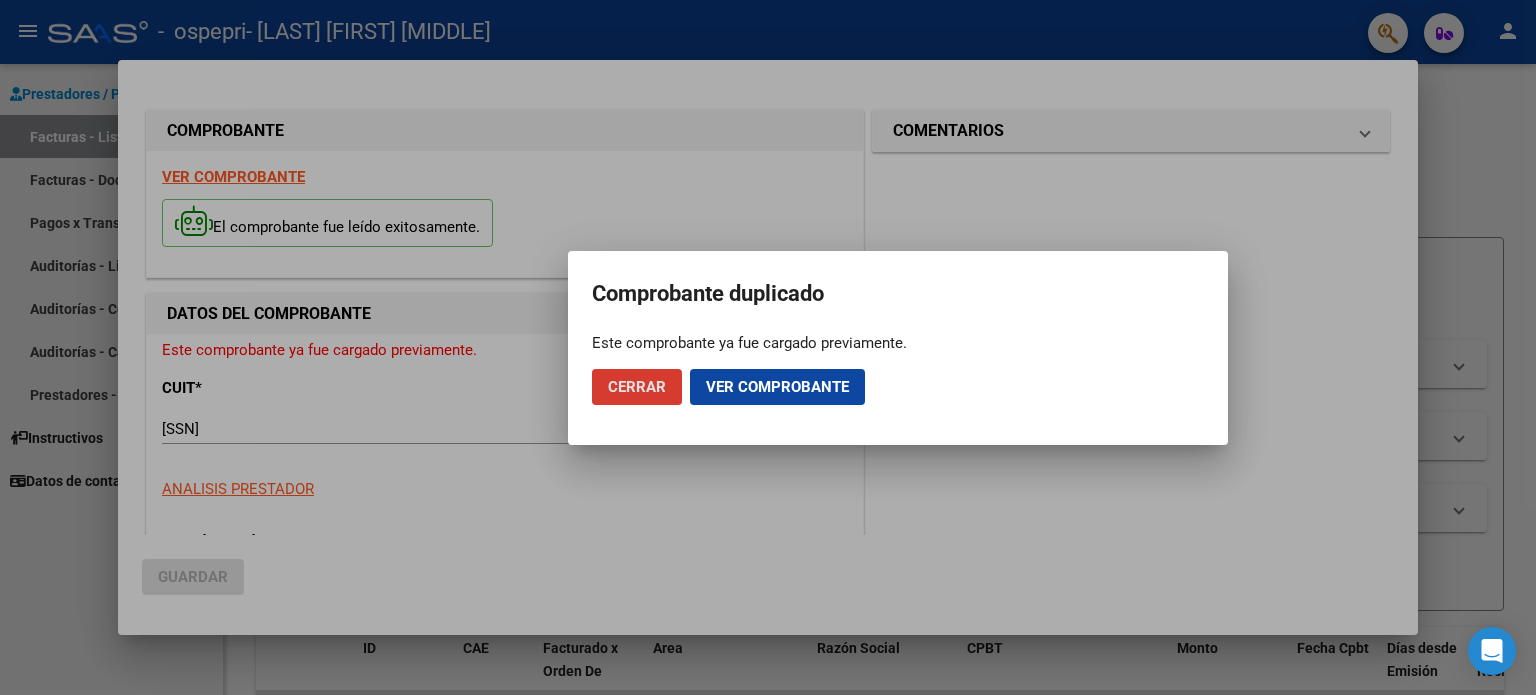 click on "Cerrar" 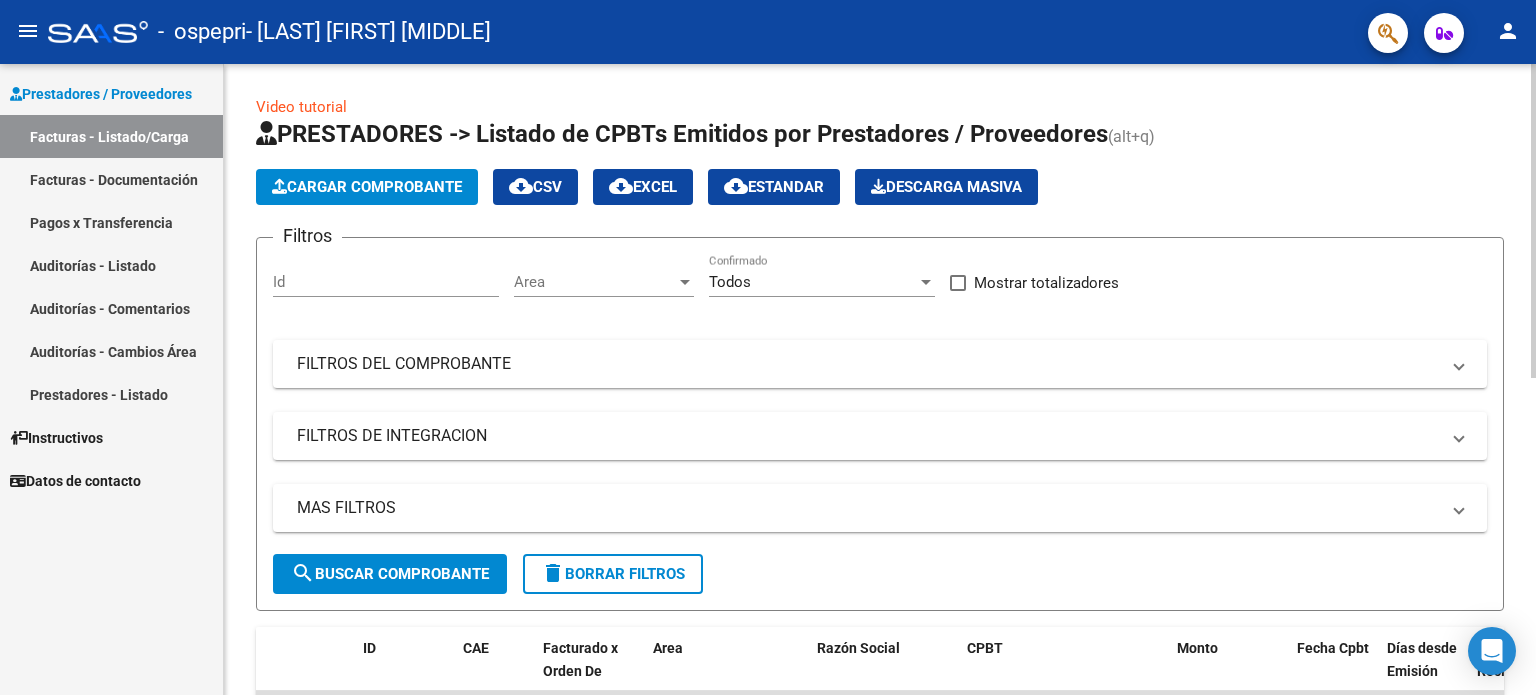 click on "Cargar Comprobante" 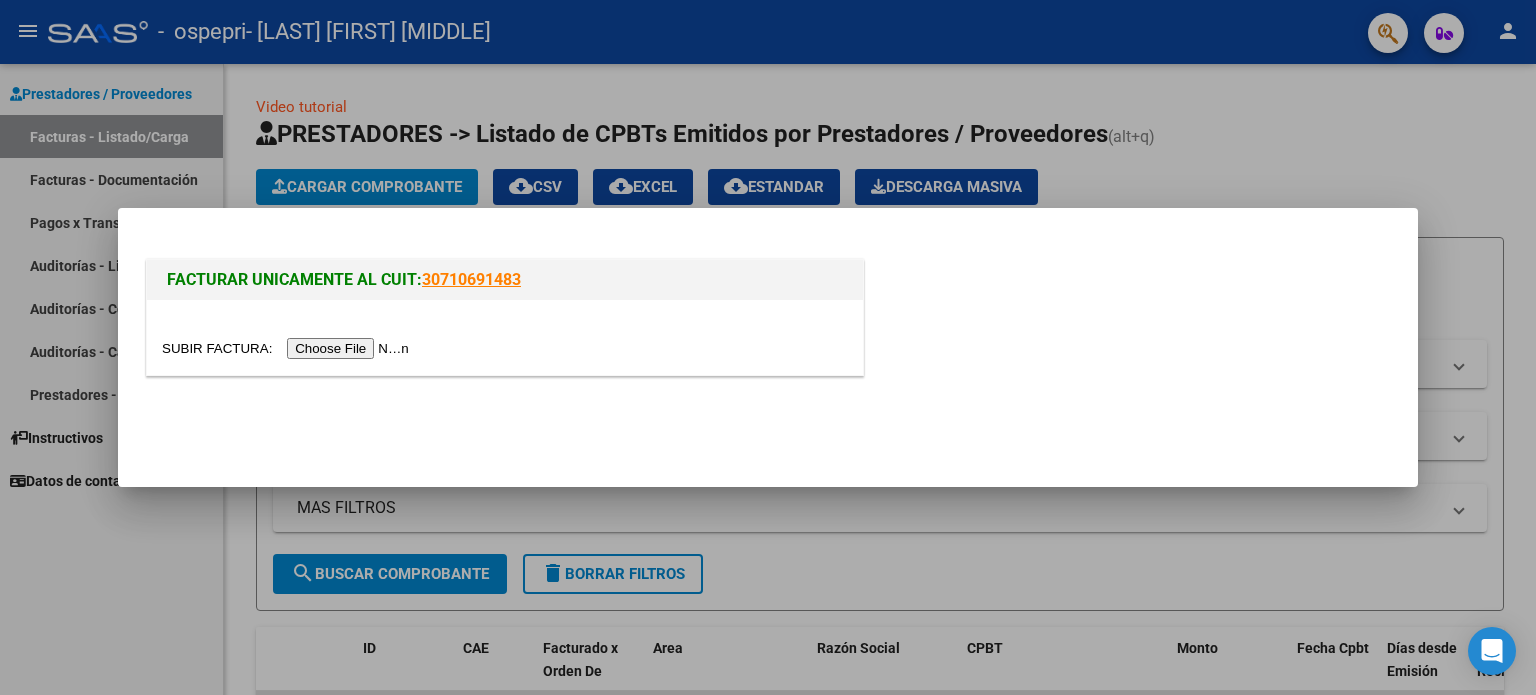 click at bounding box center (288, 348) 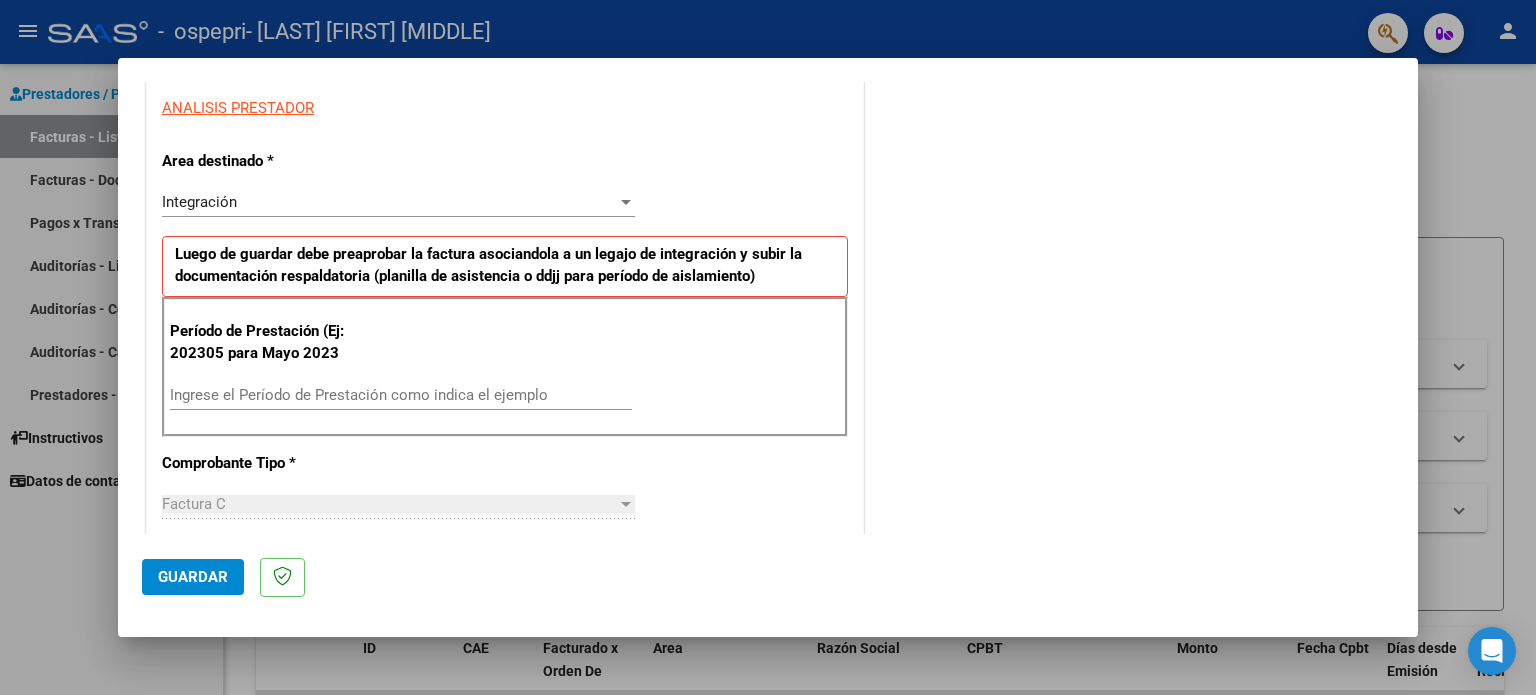 scroll, scrollTop: 400, scrollLeft: 0, axis: vertical 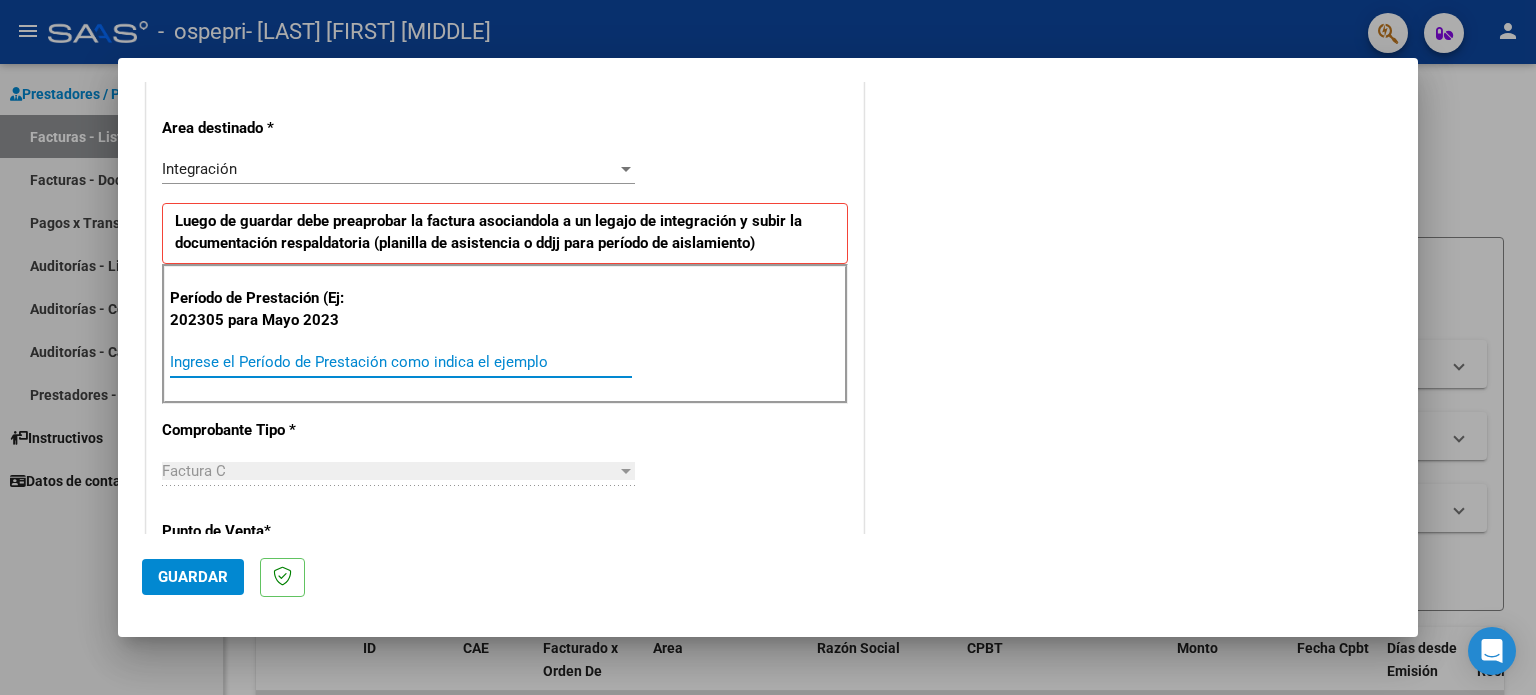 click on "Ingrese el Período de Prestación como indica el ejemplo" at bounding box center [401, 362] 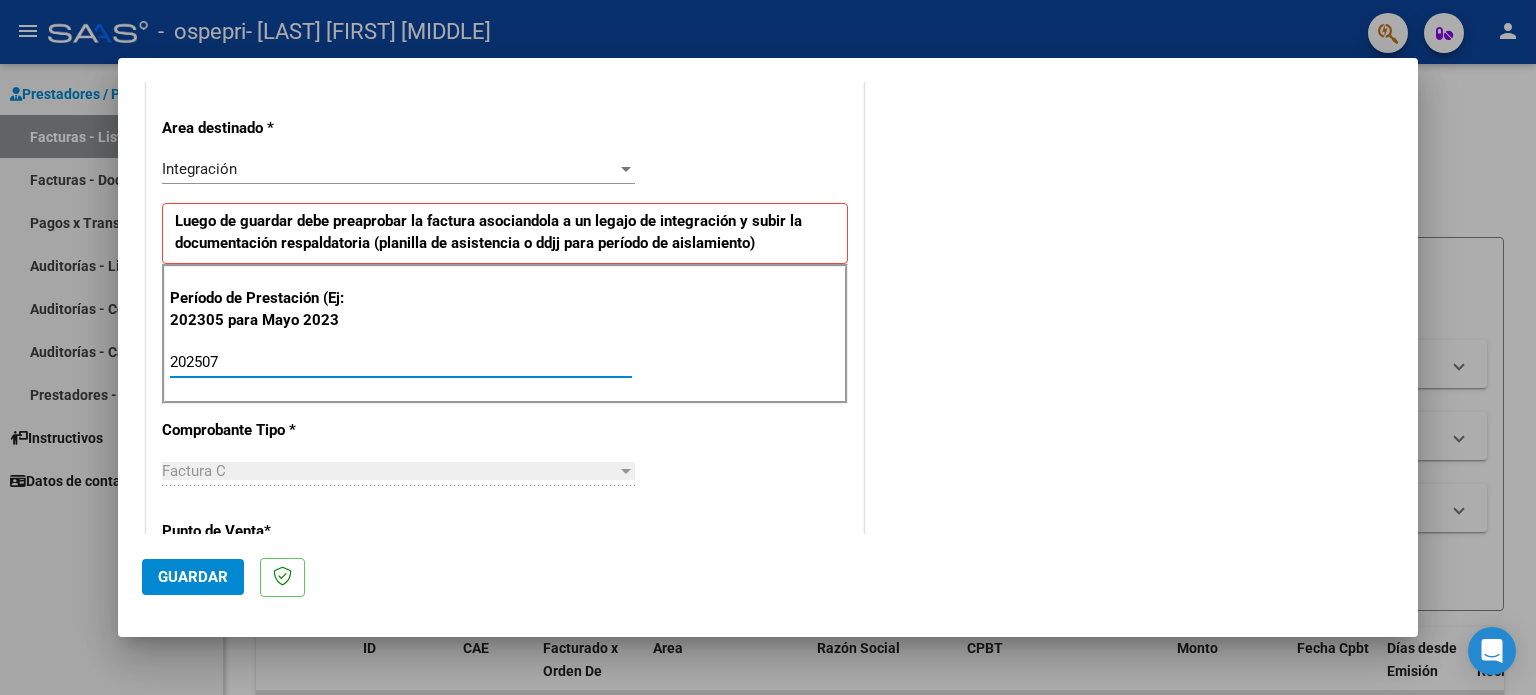 type on "202507" 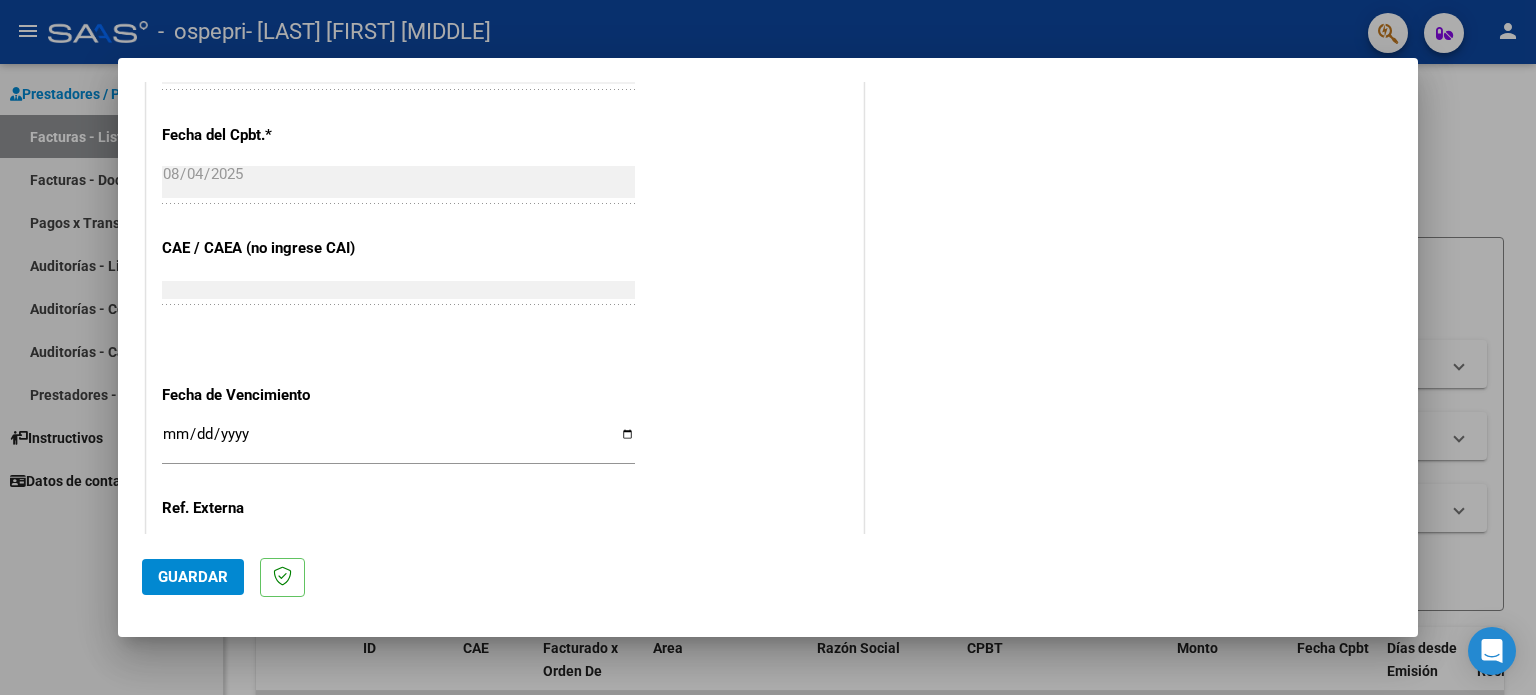 scroll, scrollTop: 1268, scrollLeft: 0, axis: vertical 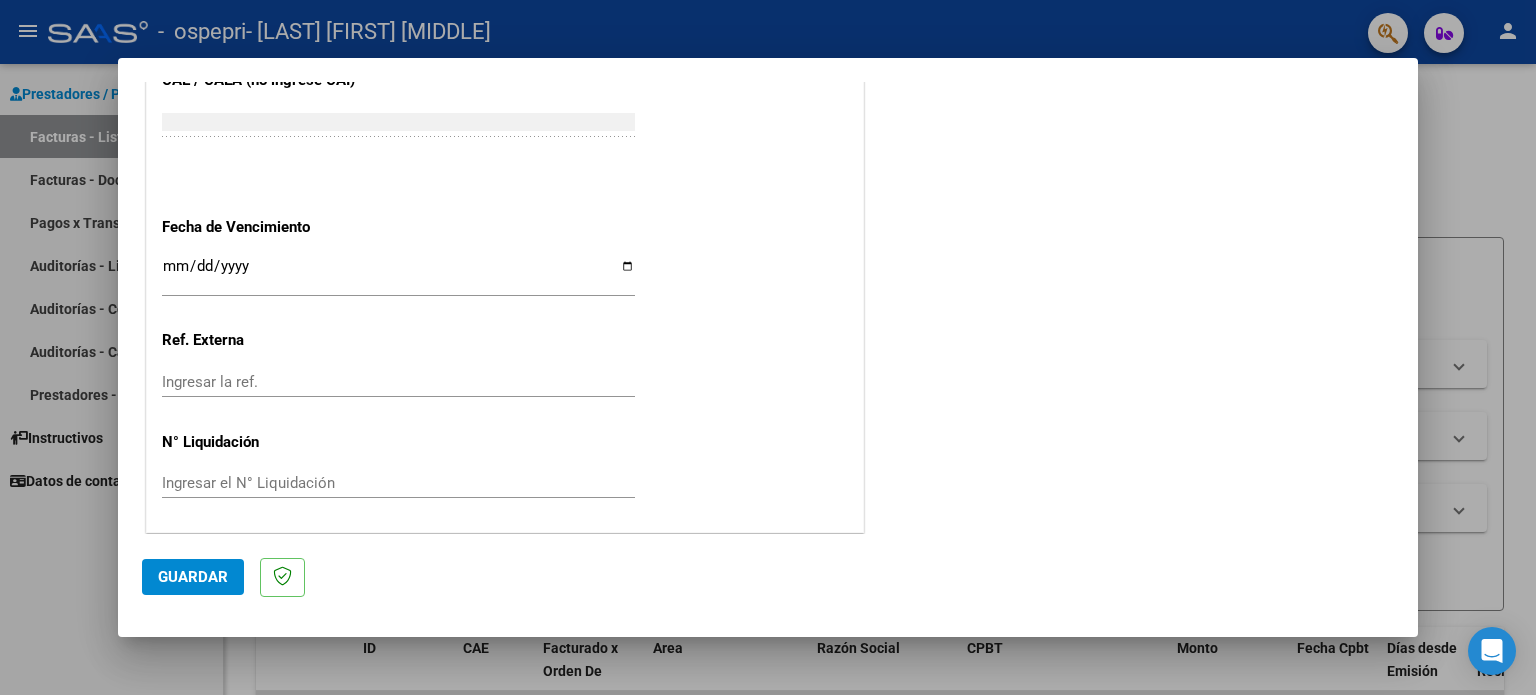 click on "Ingresar el N° Liquidación" at bounding box center [398, 483] 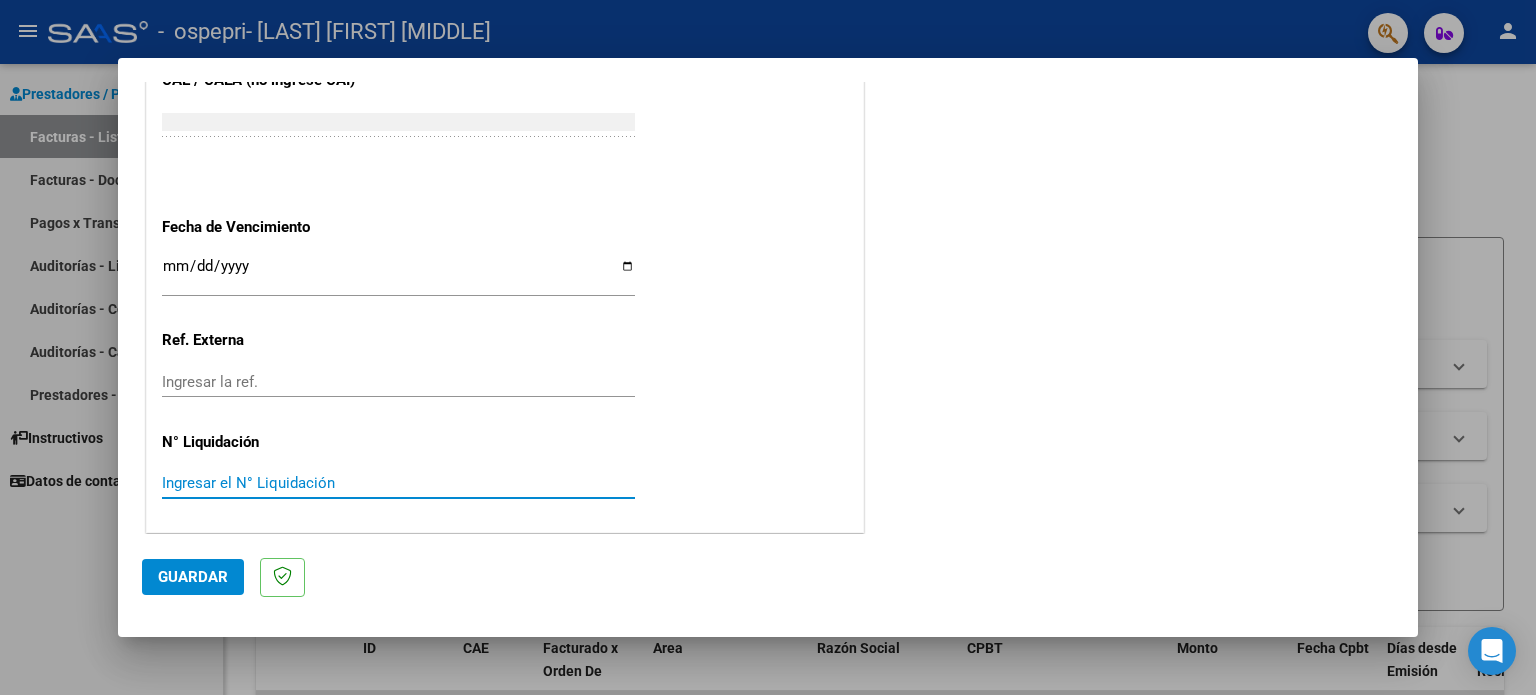 paste on "266622" 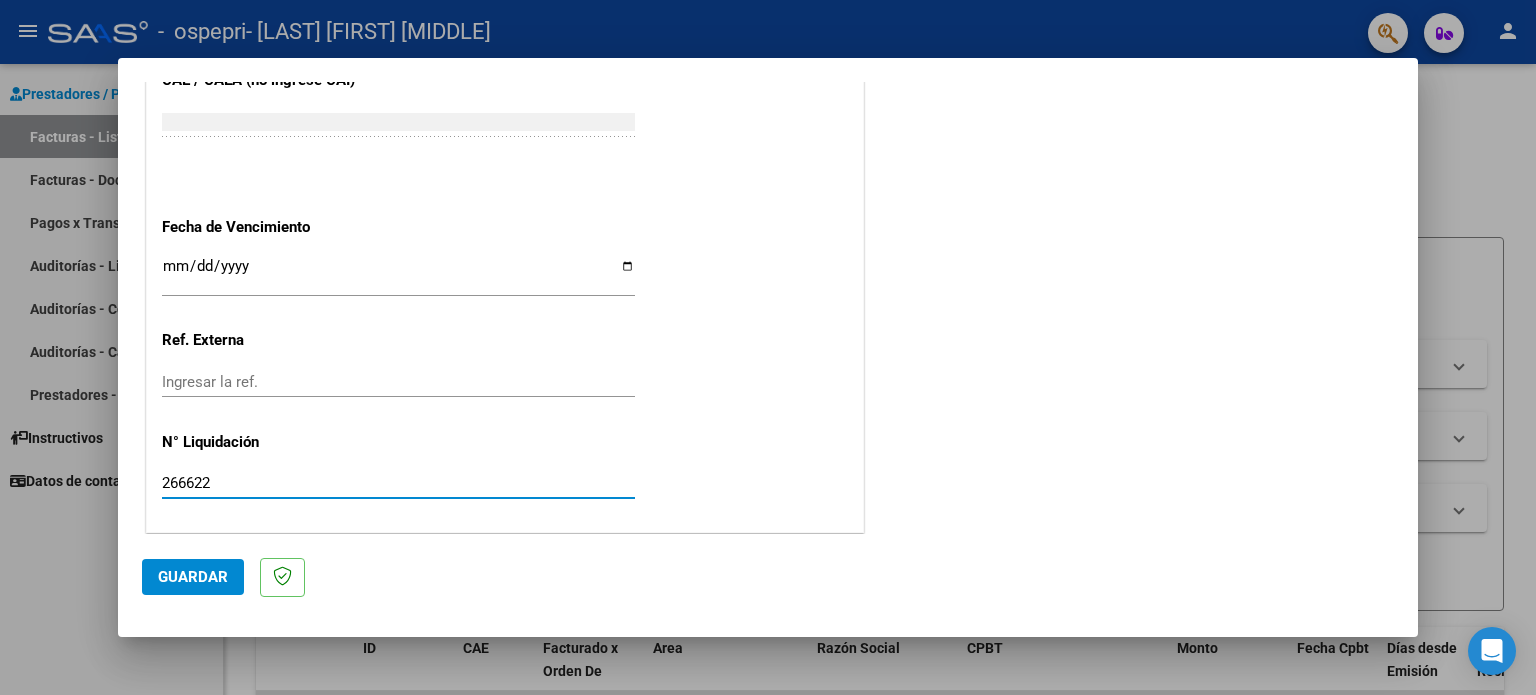 type on "266622" 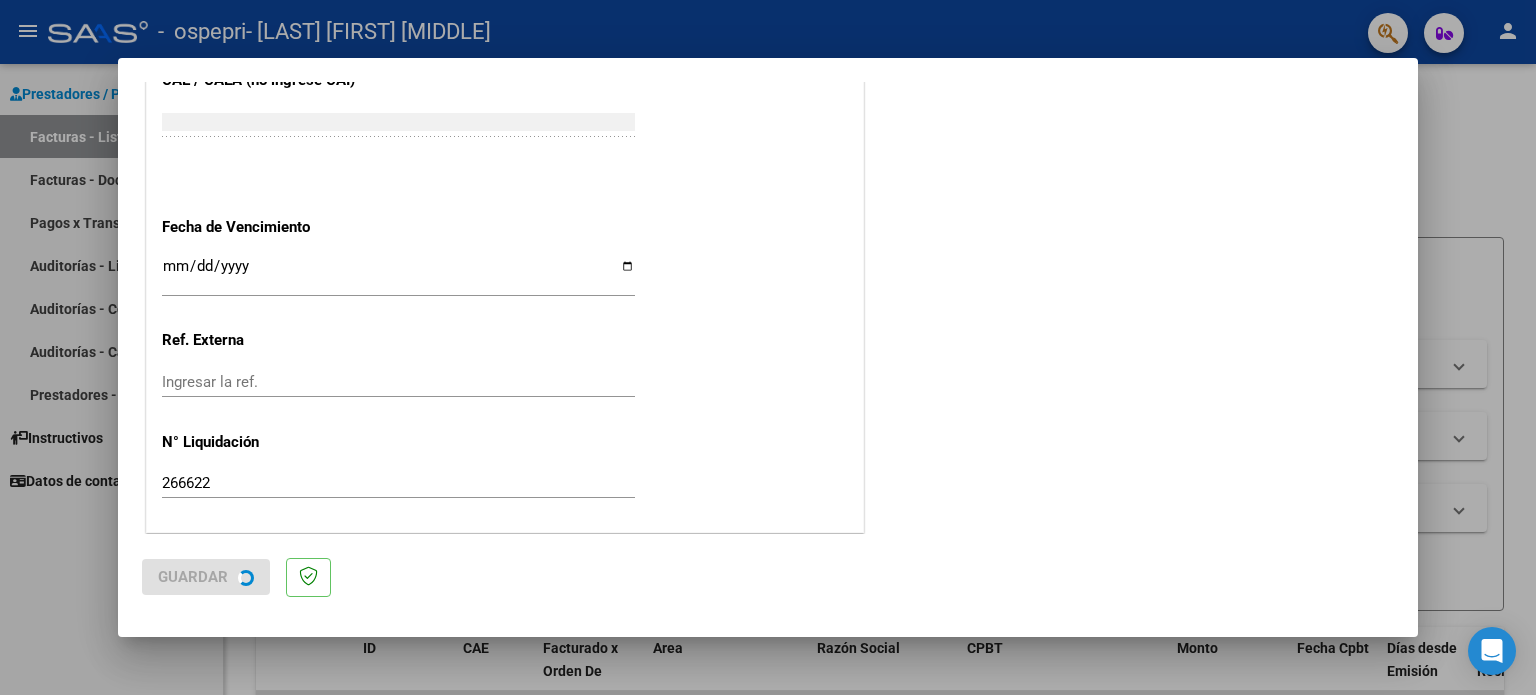 scroll, scrollTop: 0, scrollLeft: 0, axis: both 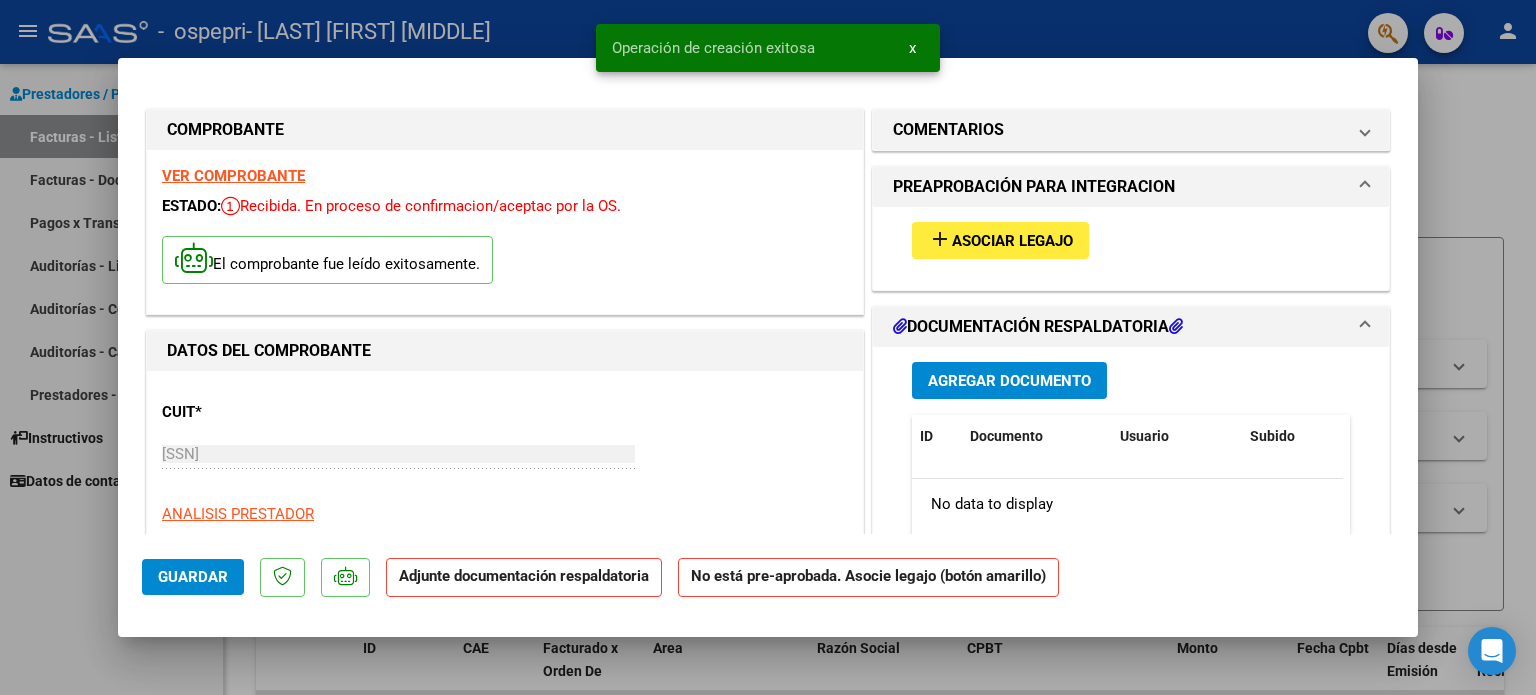 click on "Asociar Legajo" at bounding box center (1012, 241) 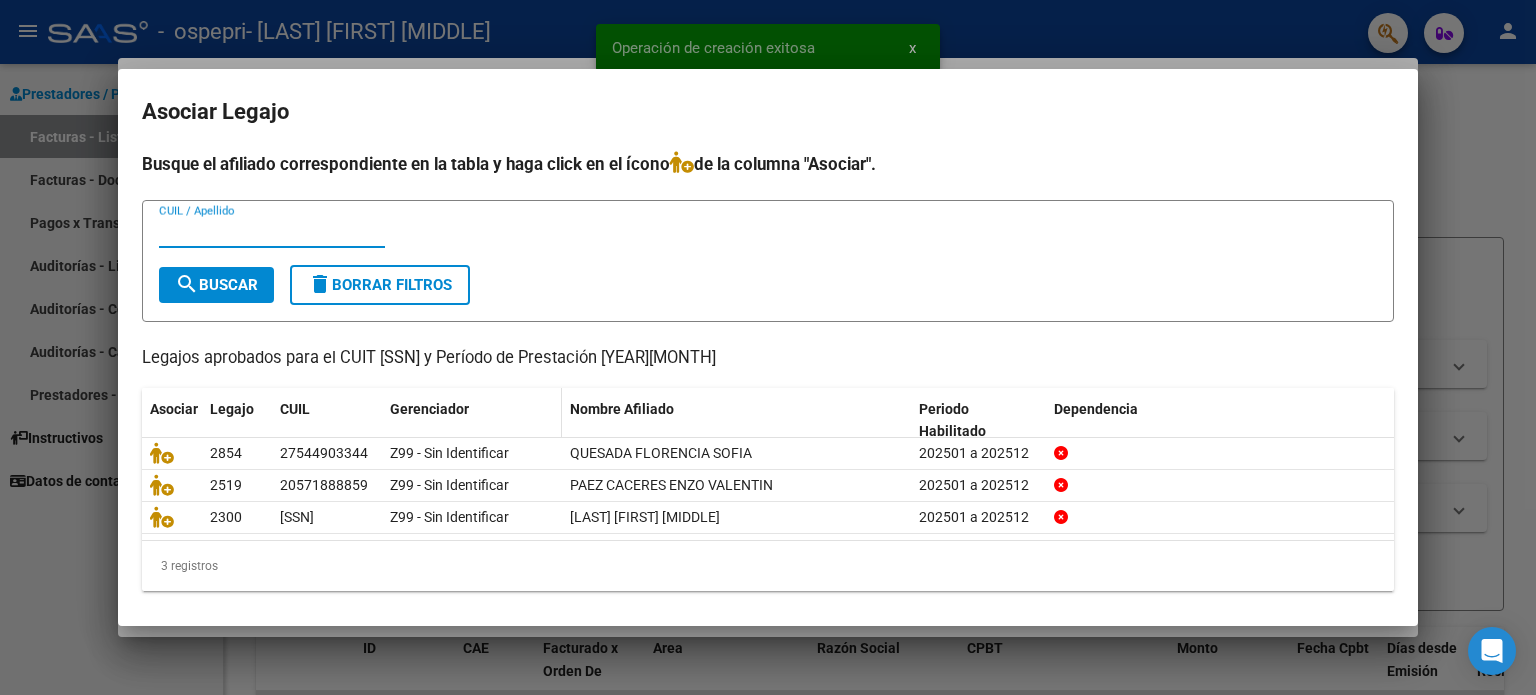 scroll, scrollTop: 3, scrollLeft: 0, axis: vertical 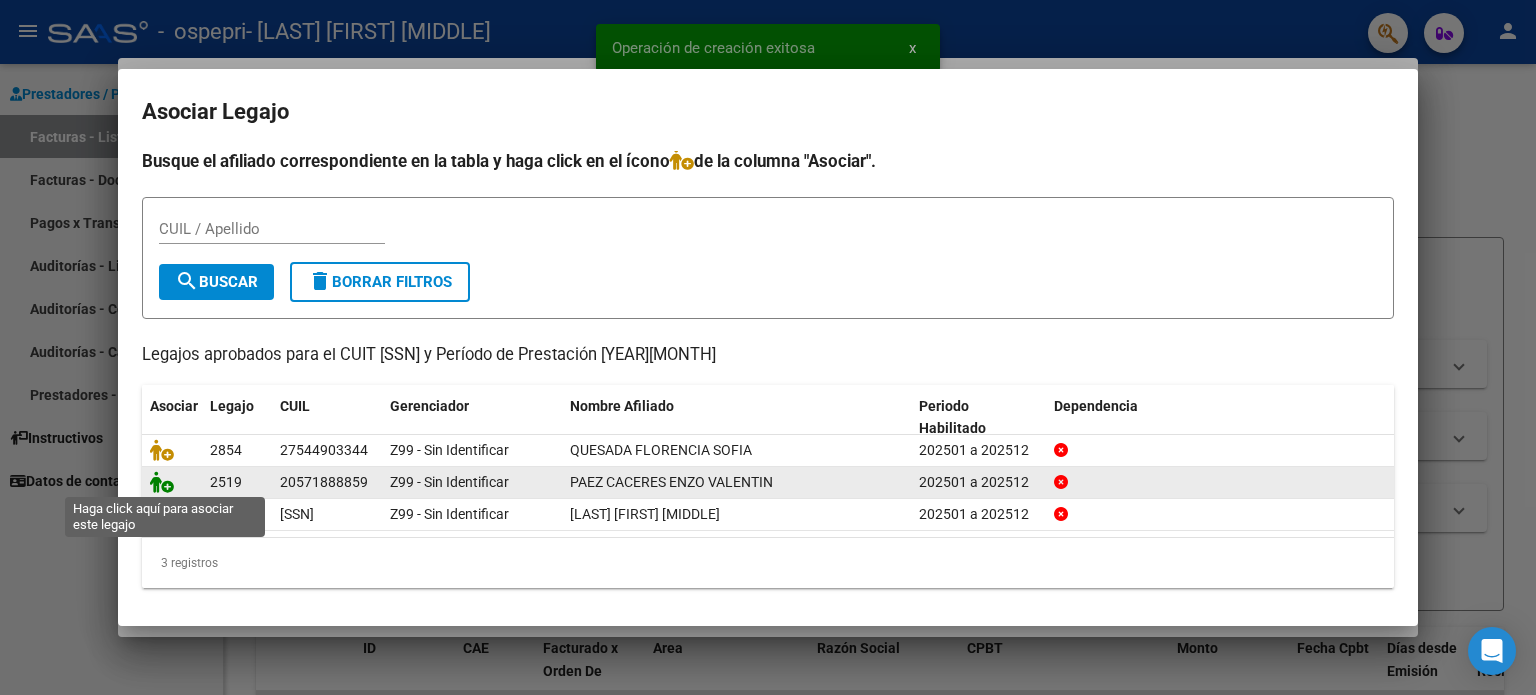 click 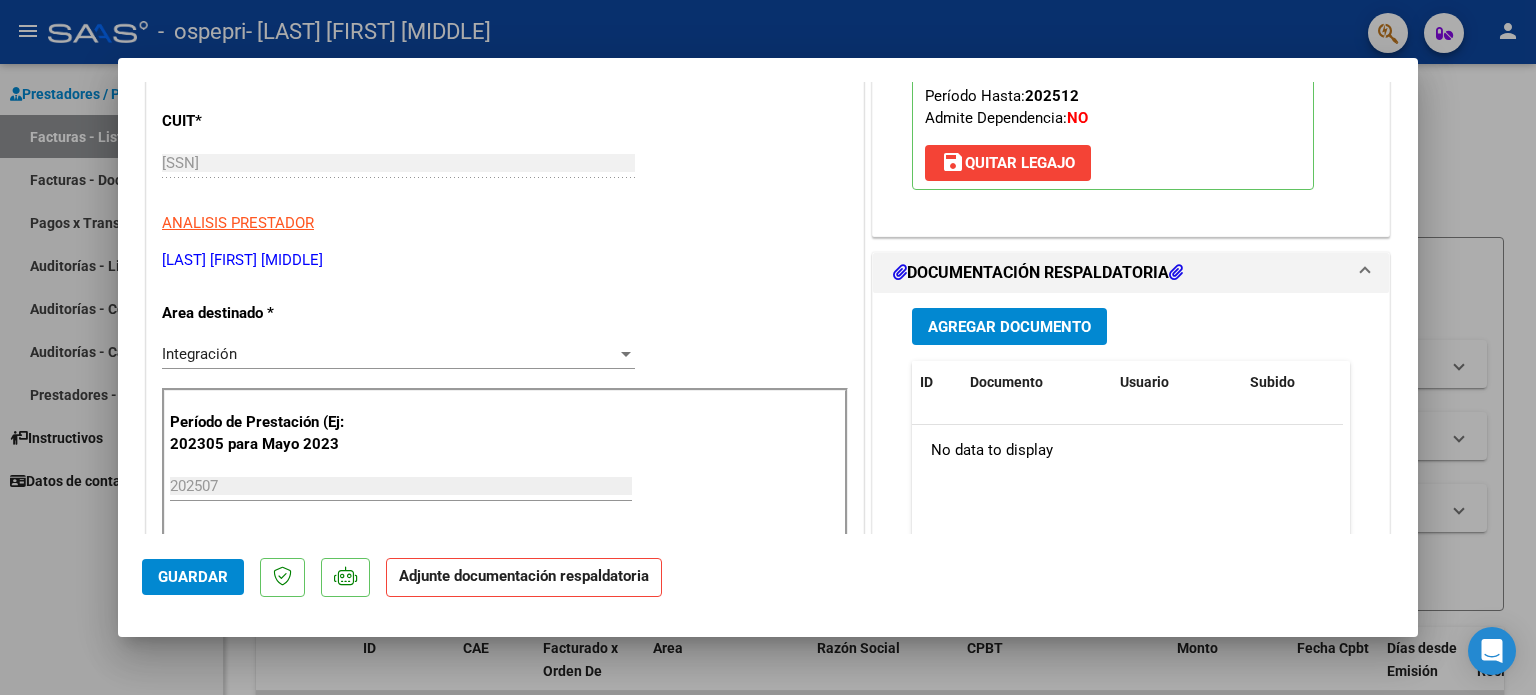 scroll, scrollTop: 300, scrollLeft: 0, axis: vertical 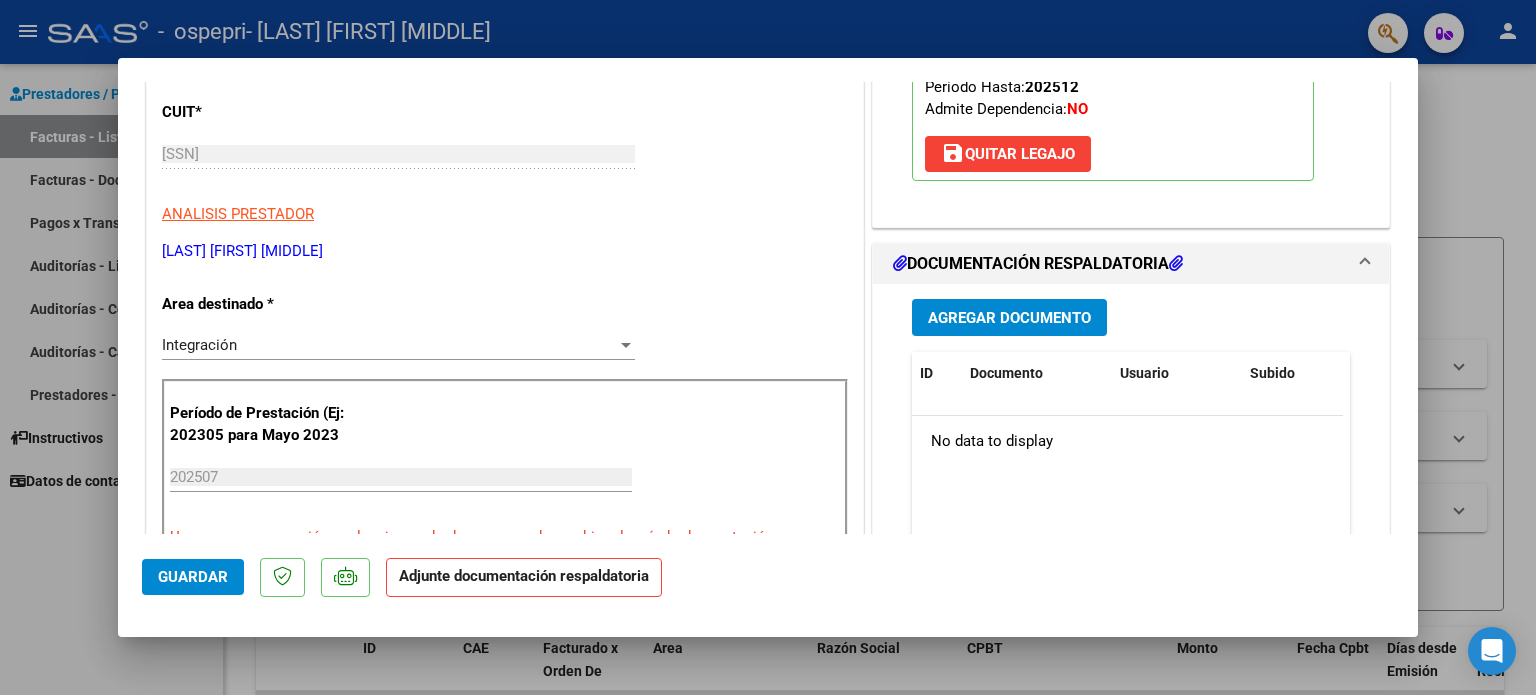 click on "Agregar Documento" at bounding box center [1009, 317] 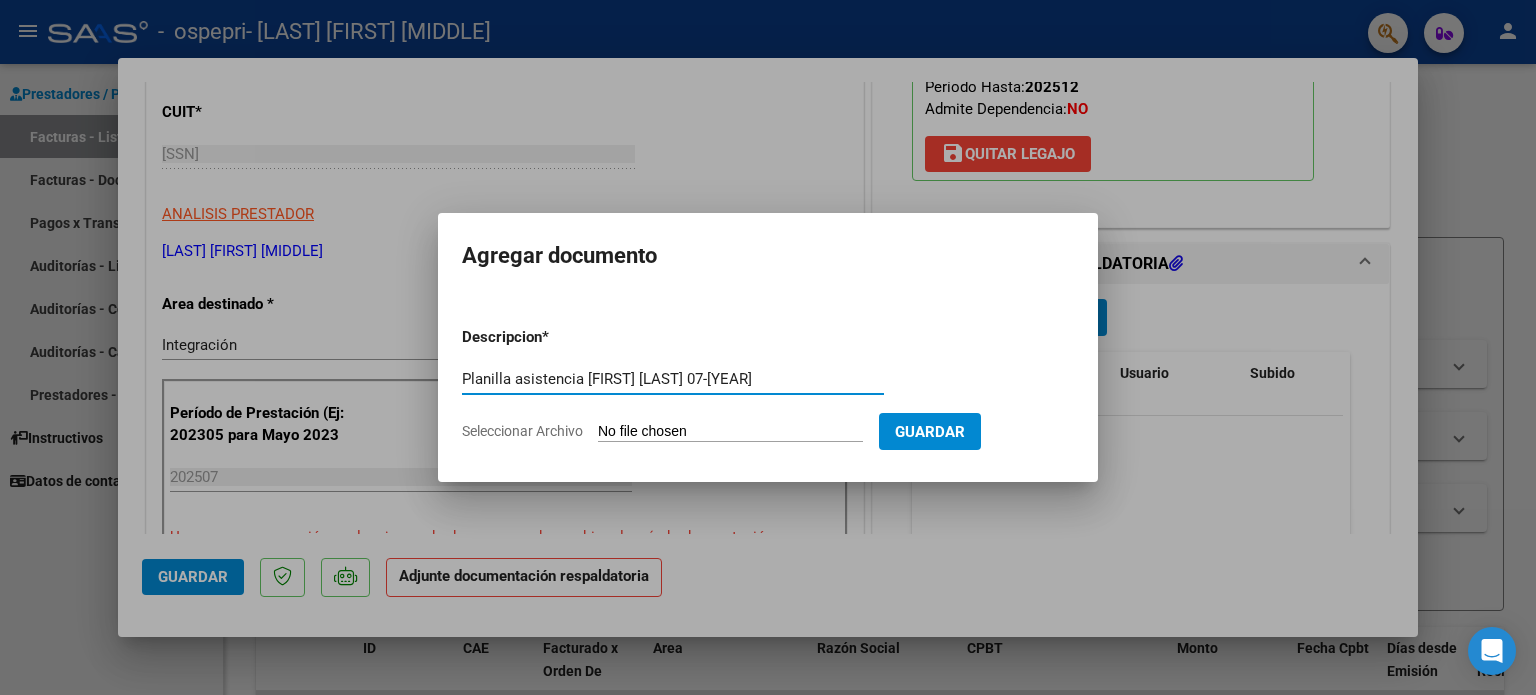 type on "Planilla asistencia [FIRST] [LAST] 07-[YEAR]" 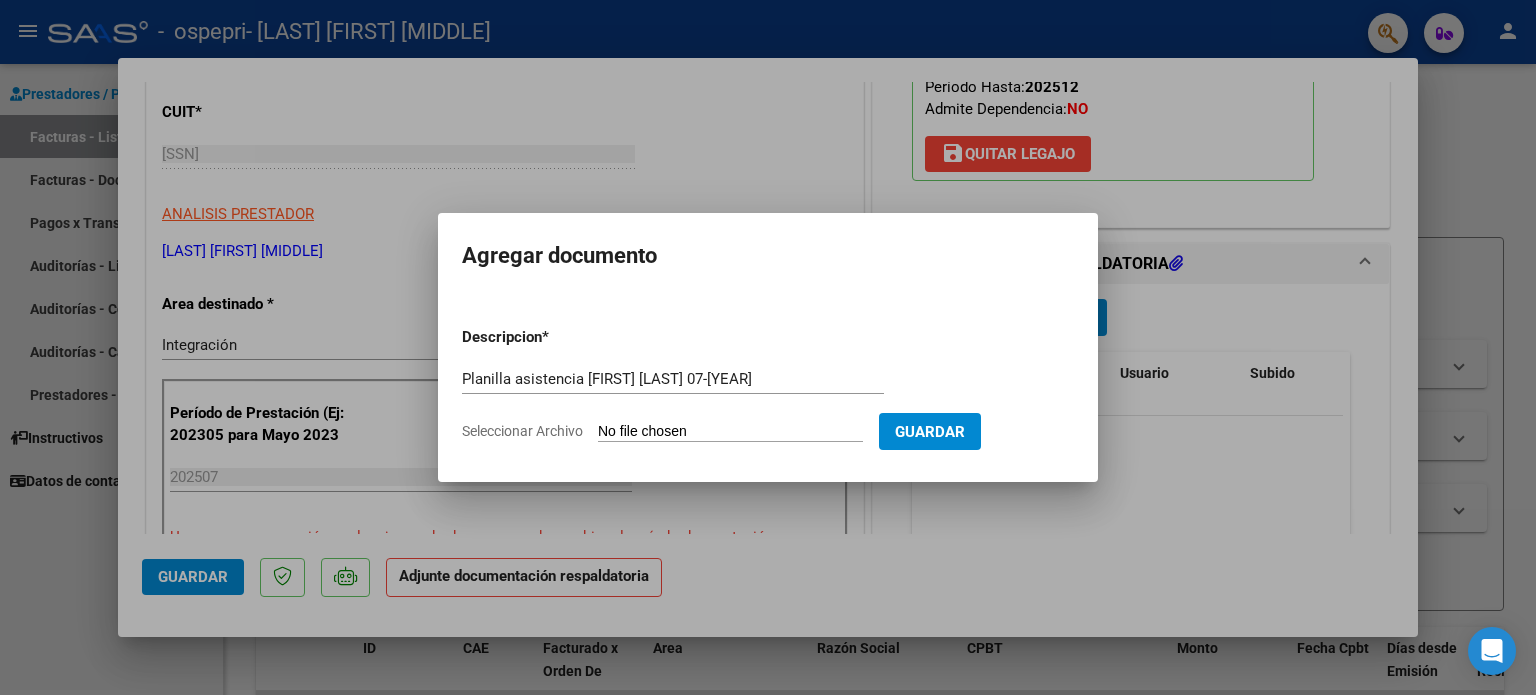 type on "C:\fakepath\Planilla asistencia [FIRST] [LAST] 07-[YEAR].pdf" 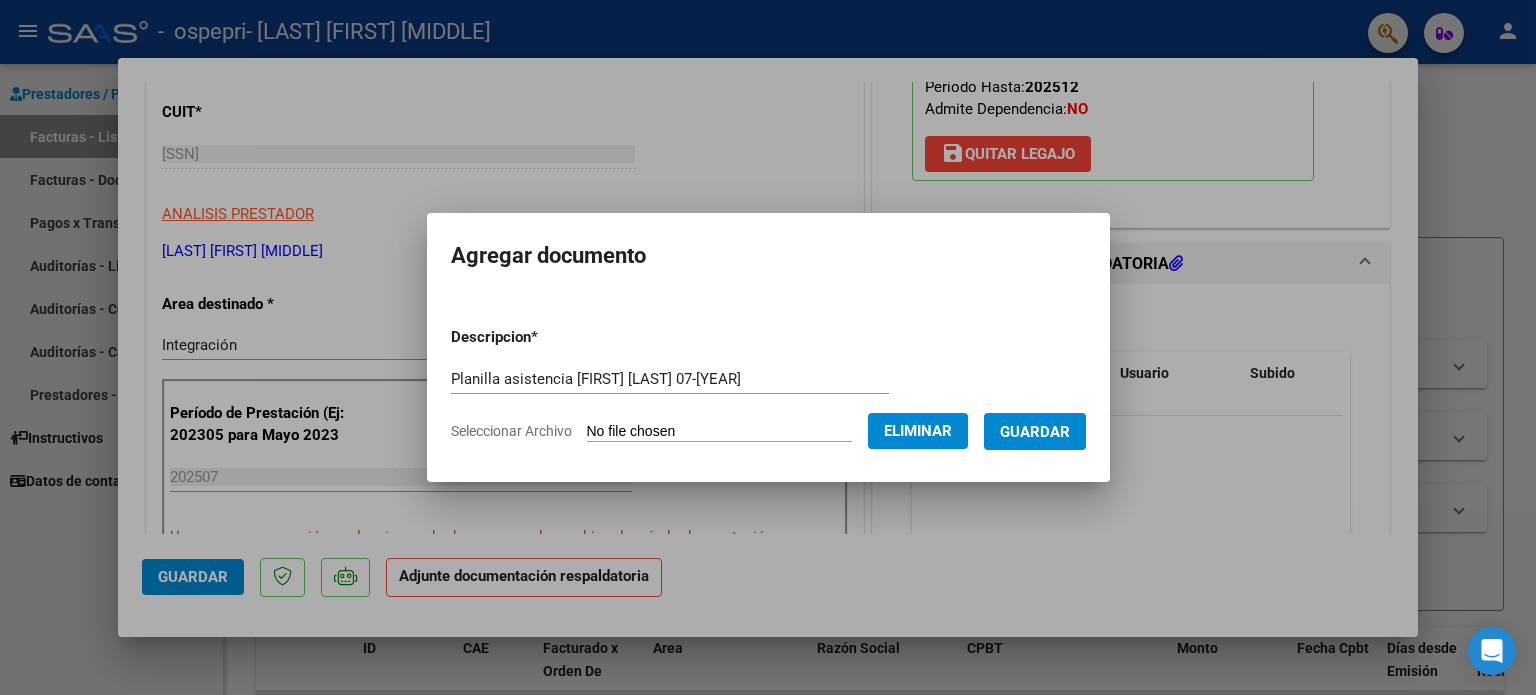 click on "Guardar" at bounding box center (1035, 432) 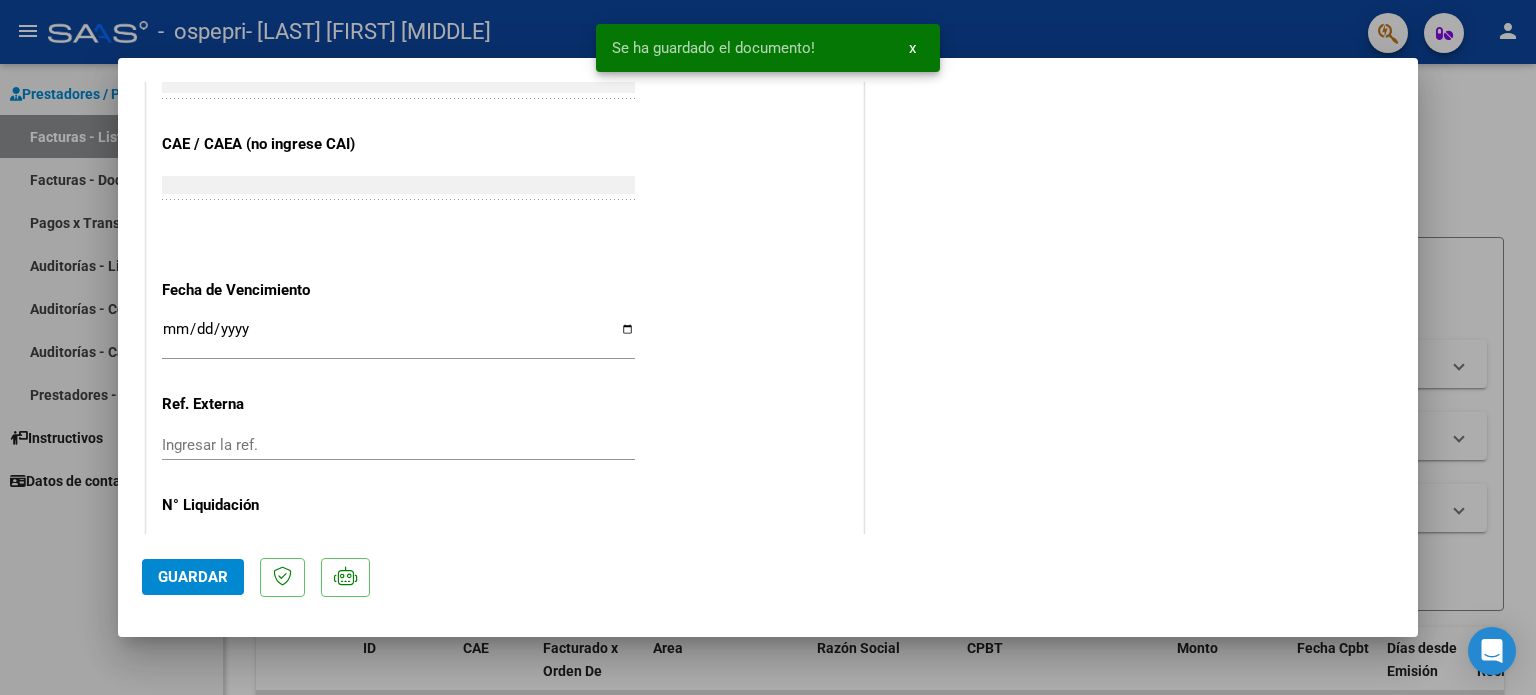 scroll, scrollTop: 1336, scrollLeft: 0, axis: vertical 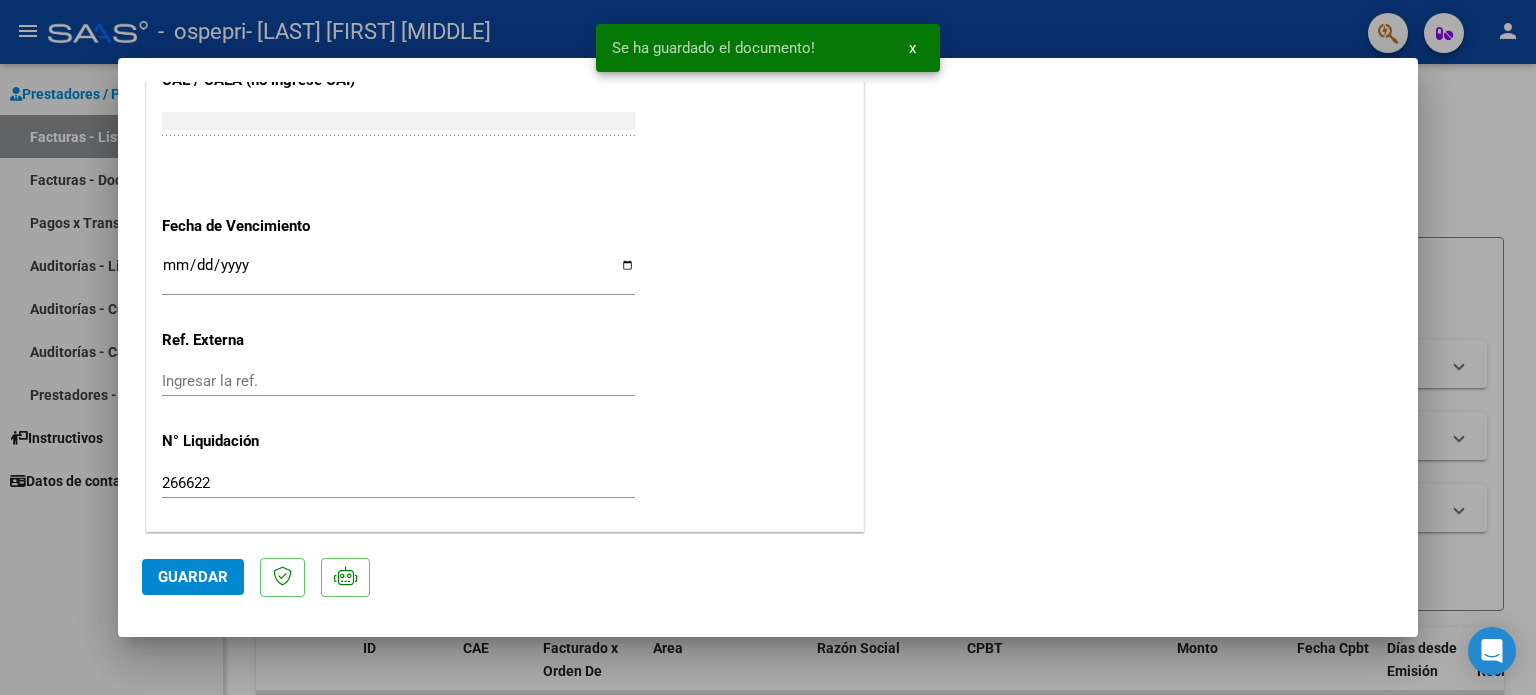 click on "Guardar" 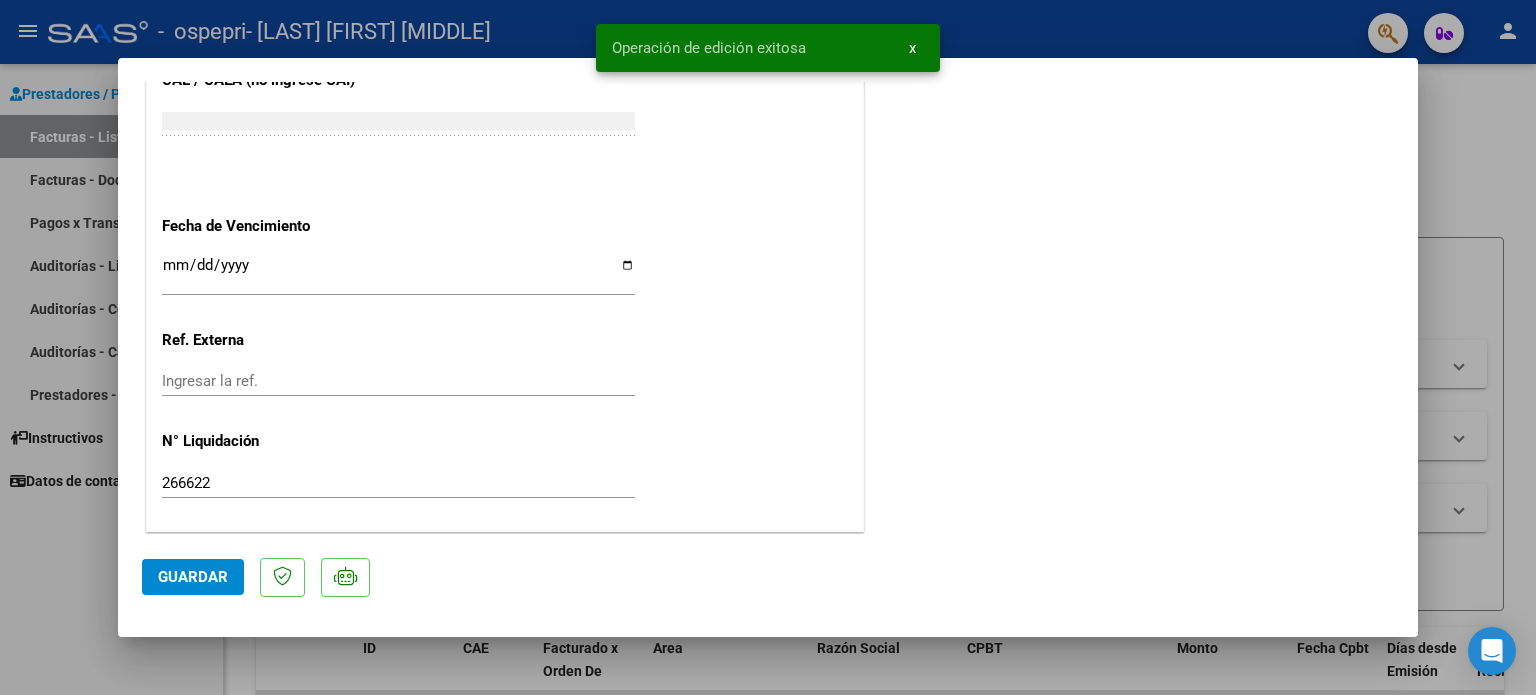 drag, startPoint x: 70, startPoint y: 535, endPoint x: 456, endPoint y: 127, distance: 561.65826 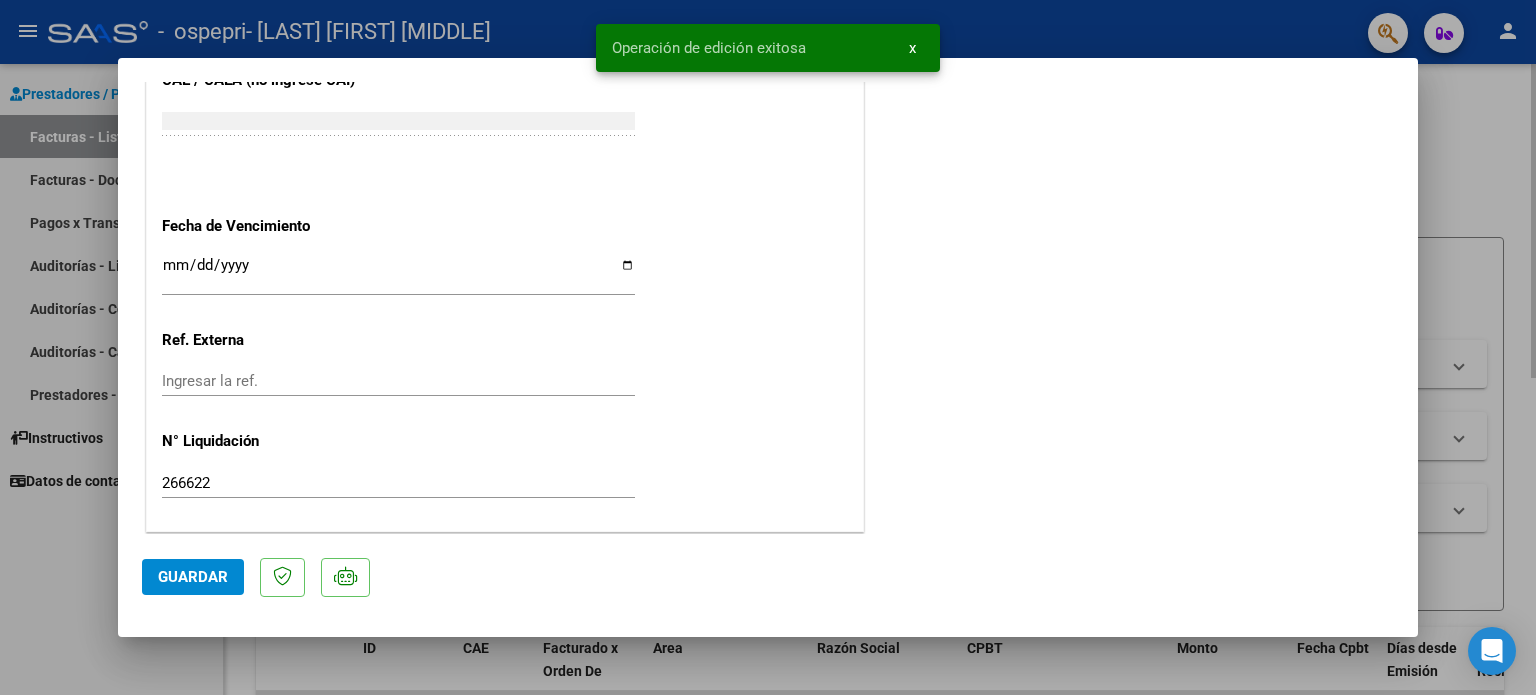 type 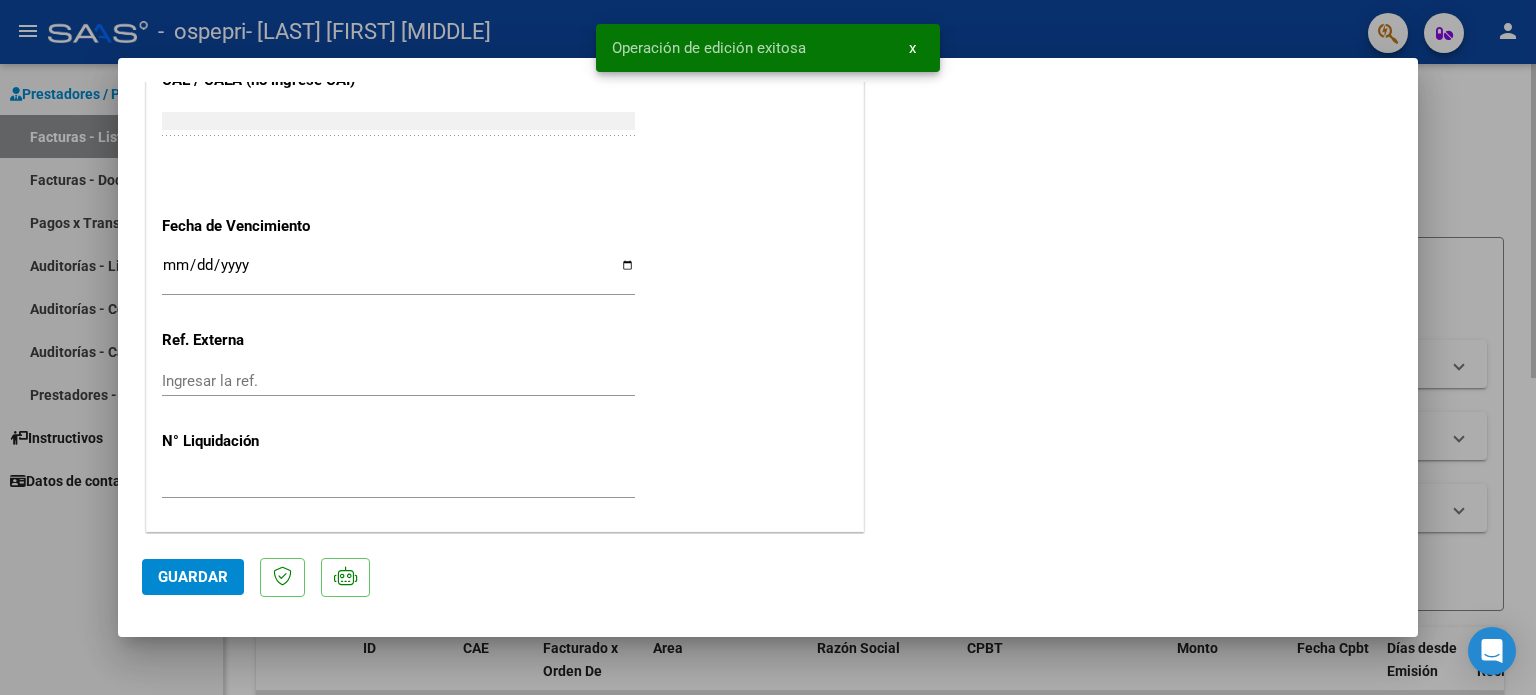 scroll, scrollTop: 0, scrollLeft: 0, axis: both 